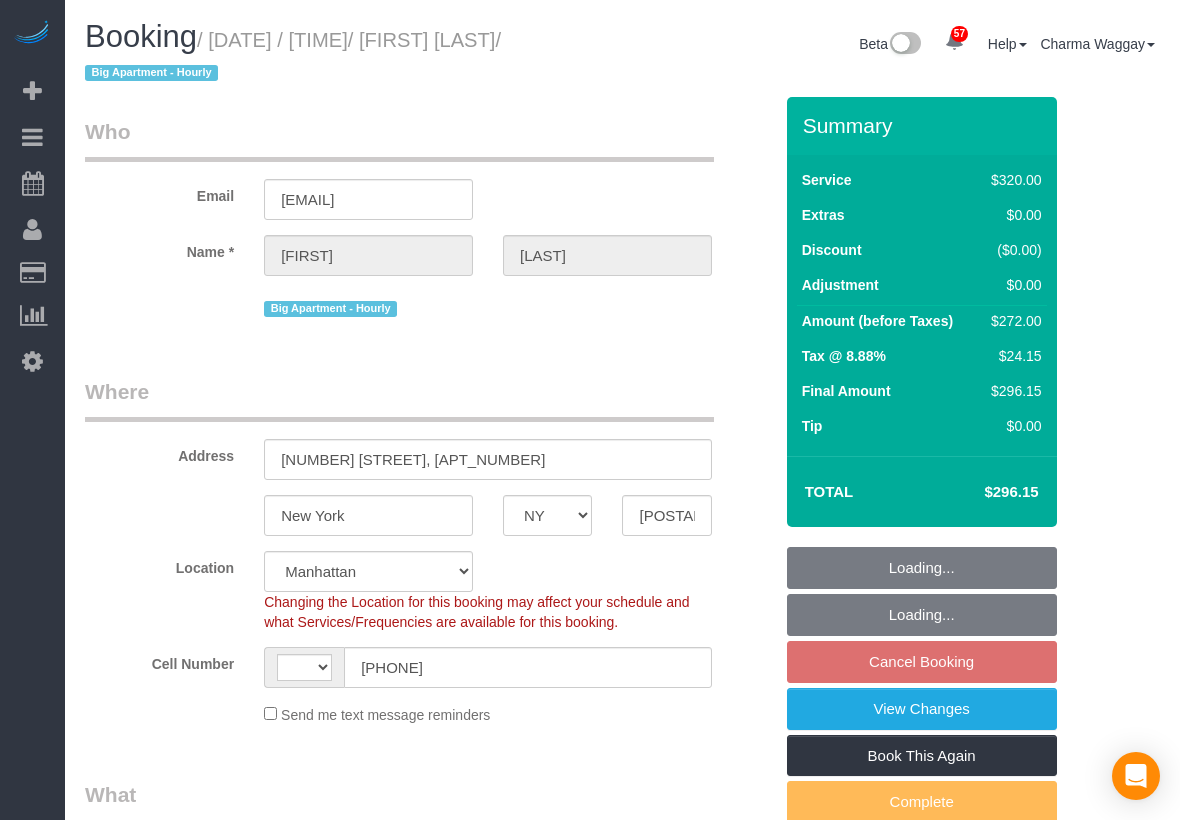 select on "NY" 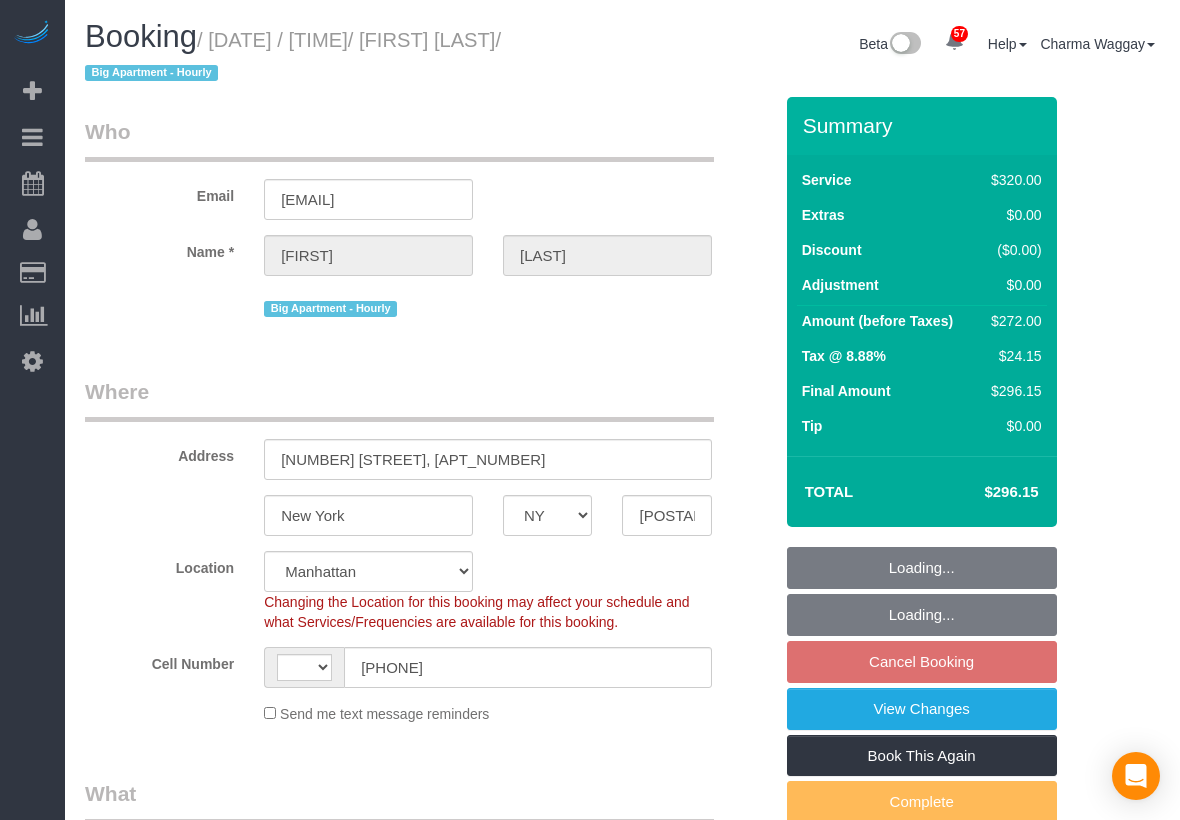scroll, scrollTop: 0, scrollLeft: 0, axis: both 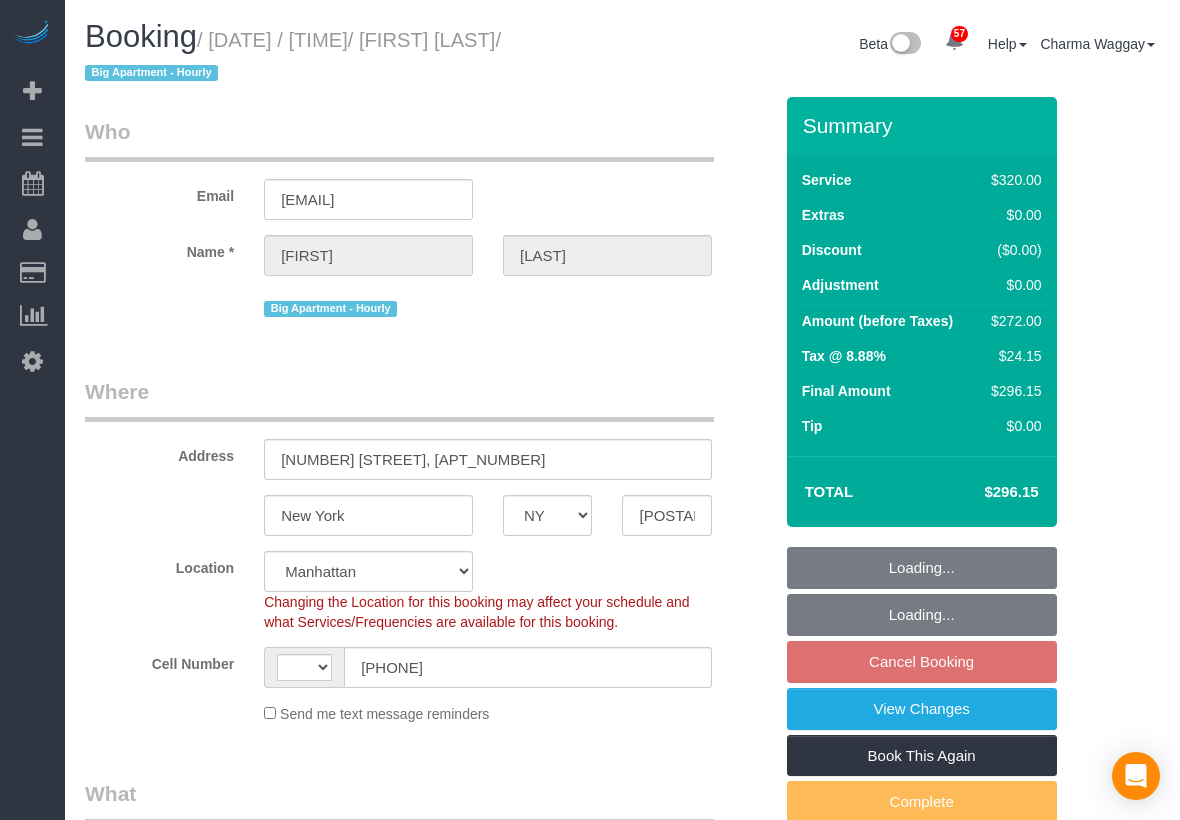 select on "object:966" 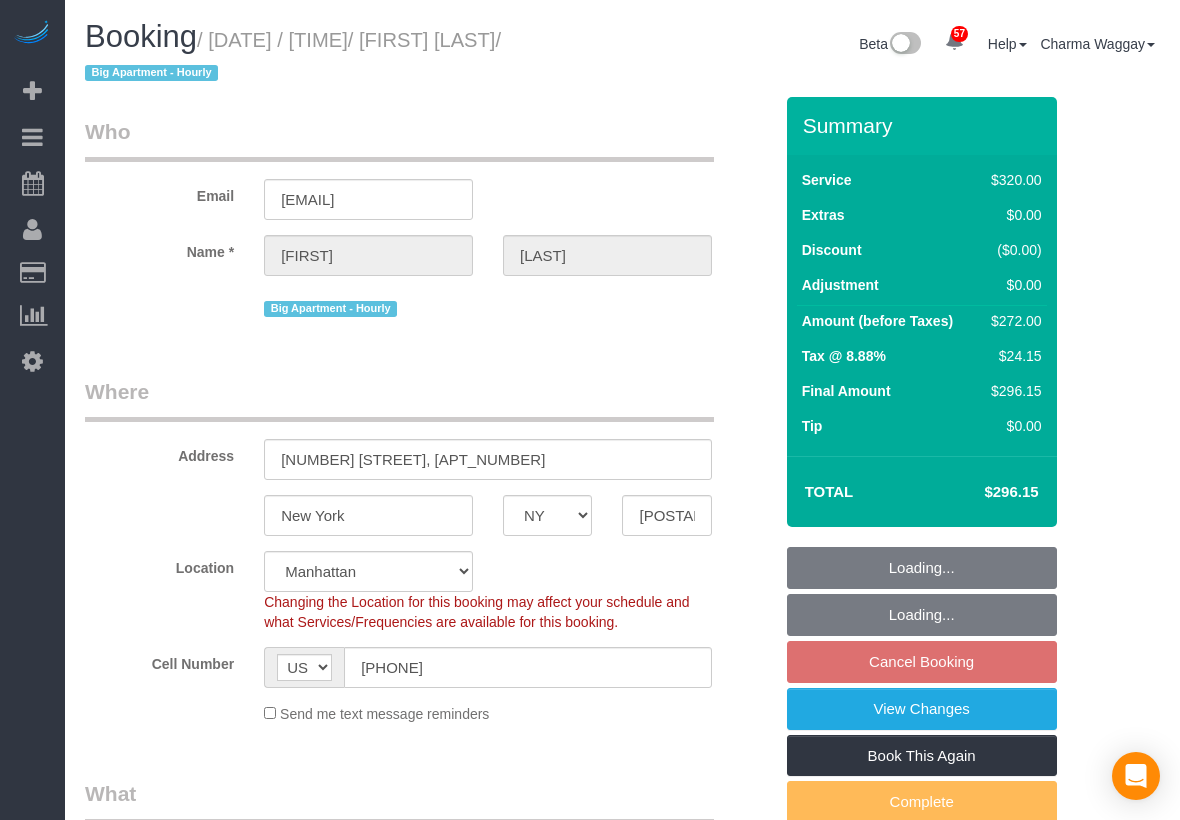 select on "240" 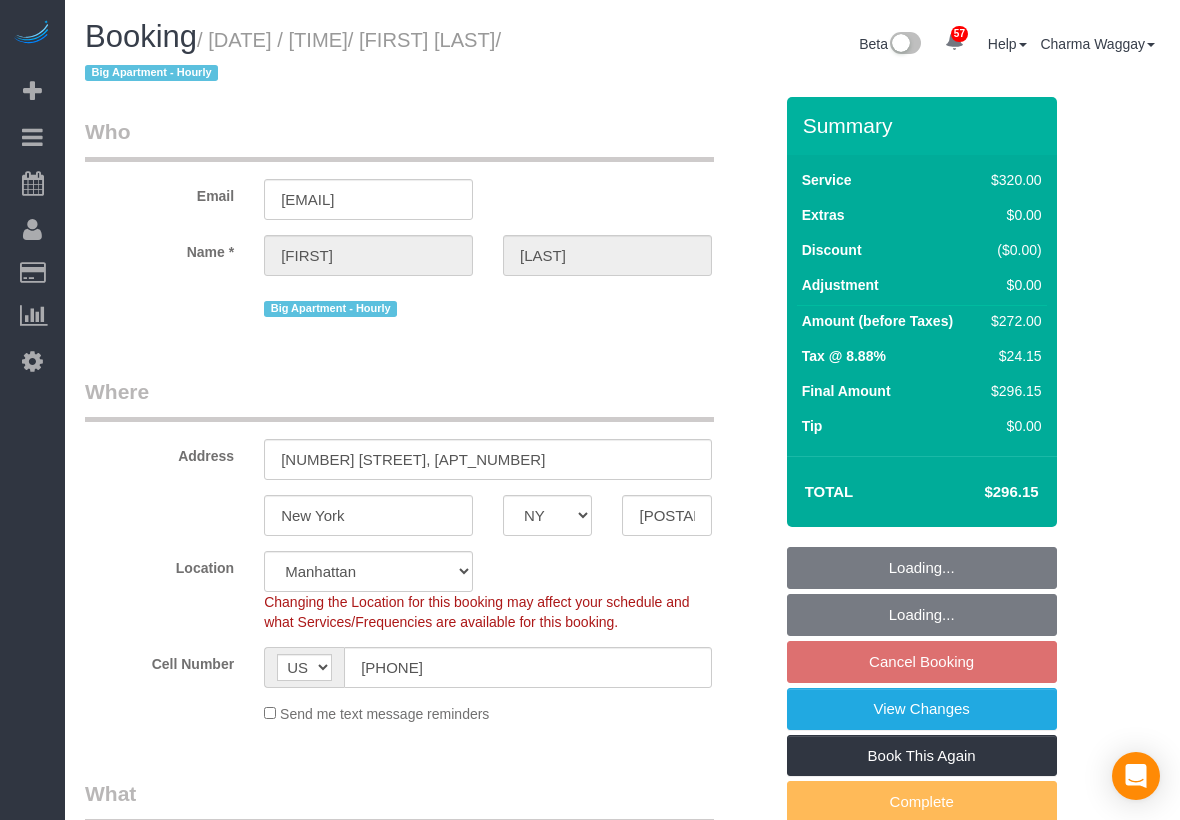 select on "string:stripe-pm_1Rf2gy4VGloSiKo7S6Ideuvg" 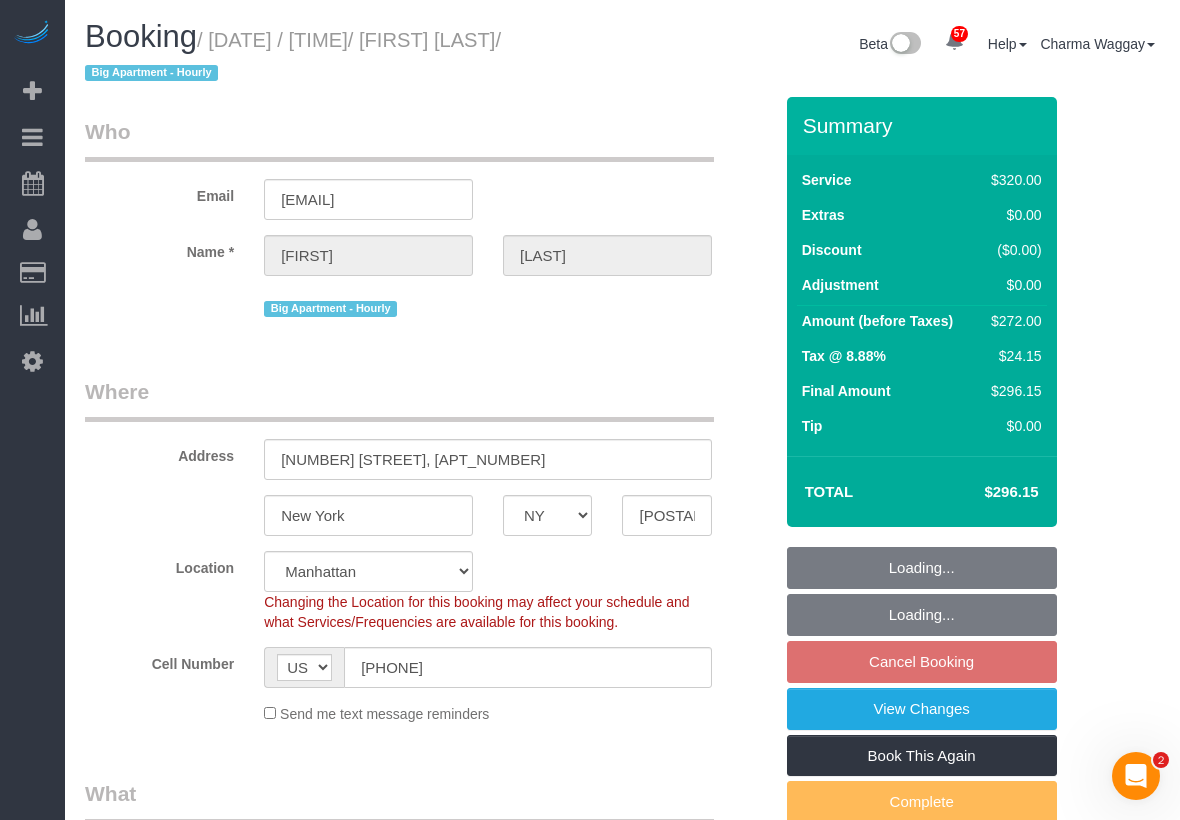 scroll, scrollTop: 0, scrollLeft: 0, axis: both 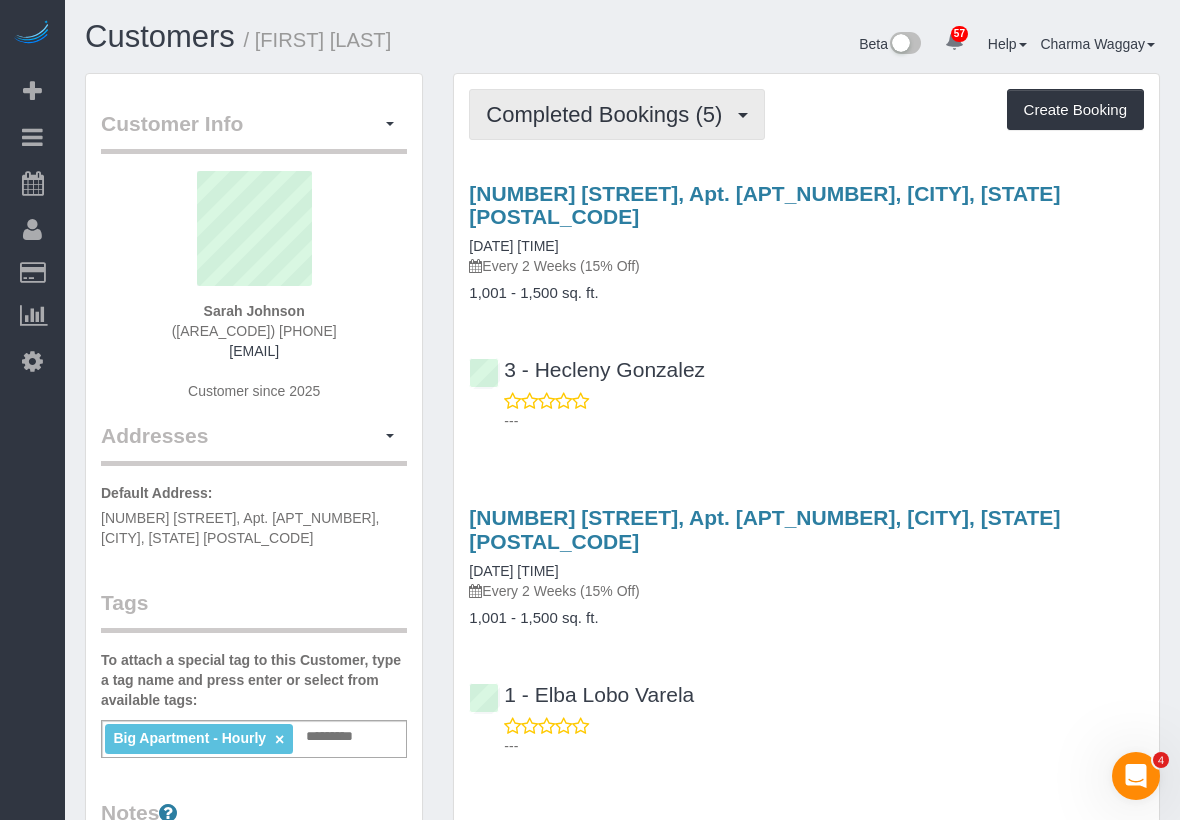 click on "Completed Bookings (5)" at bounding box center (609, 114) 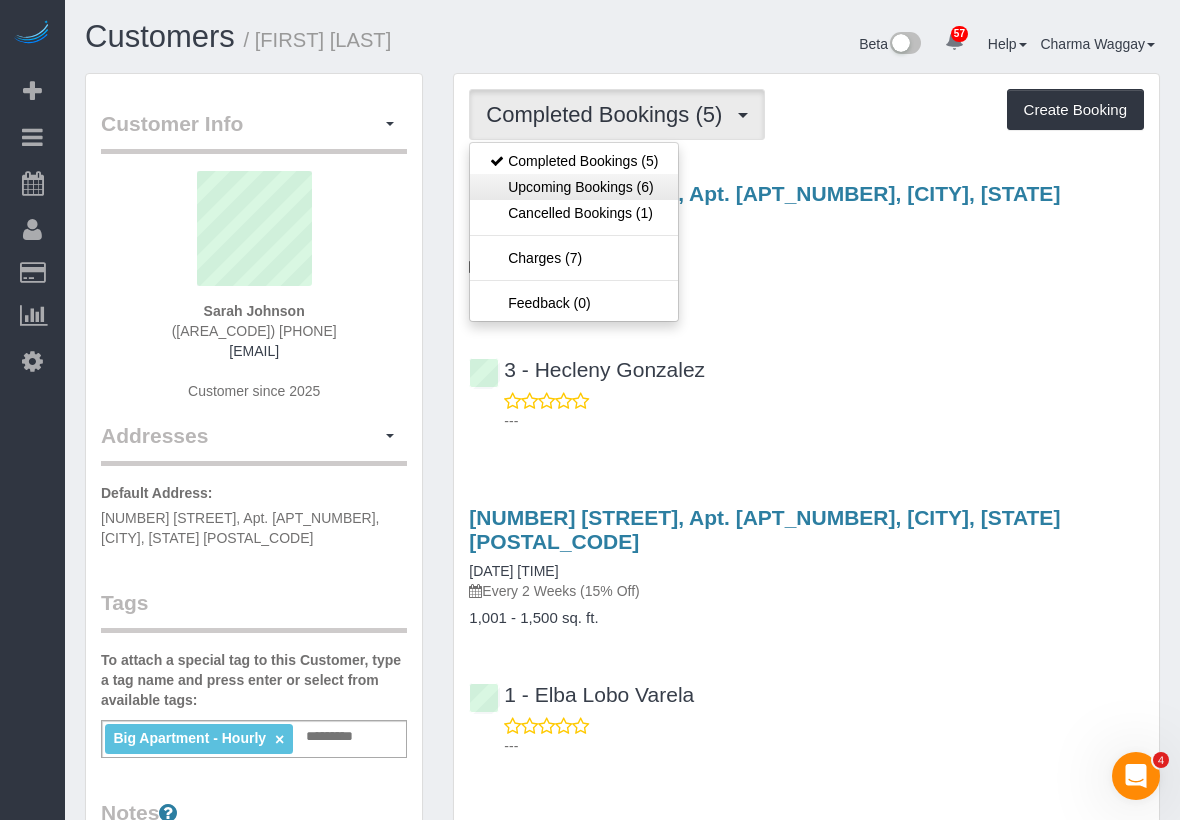 click on "Upcoming Bookings (6)" at bounding box center (574, 187) 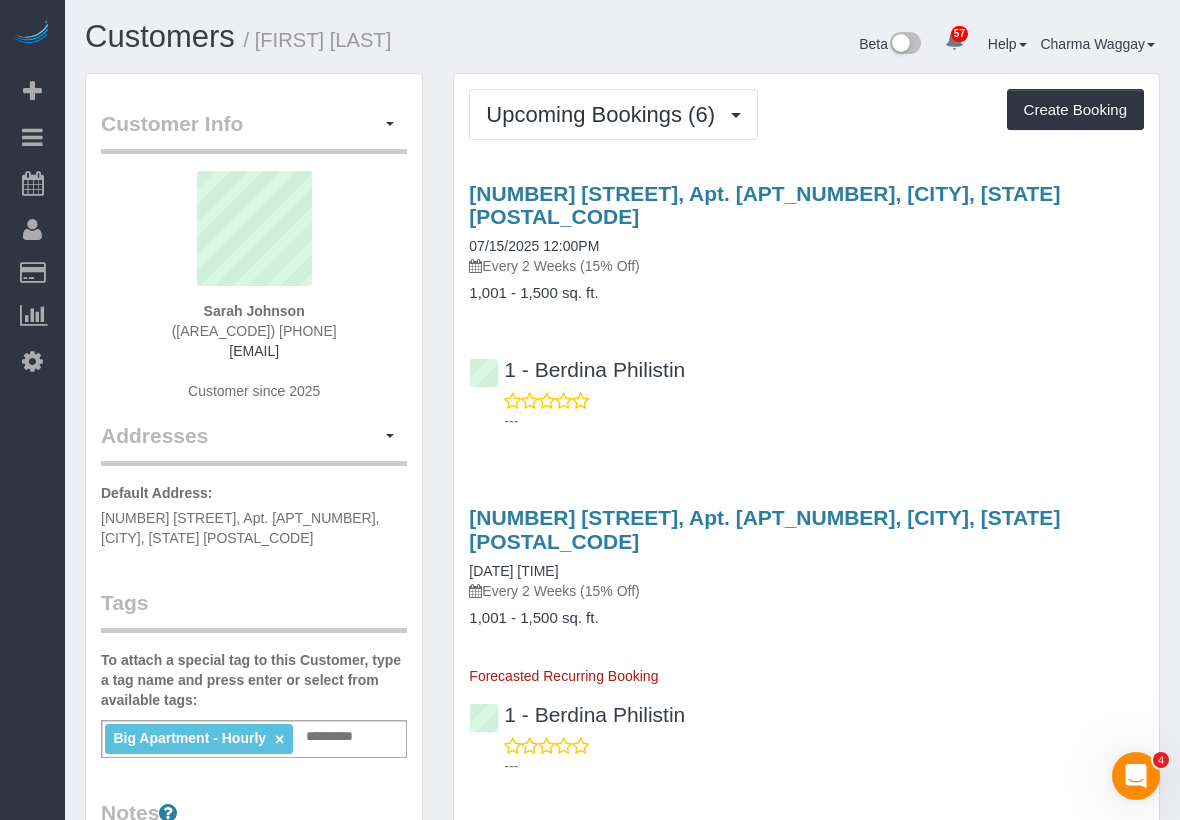 scroll, scrollTop: 97823, scrollLeft: 98820, axis: both 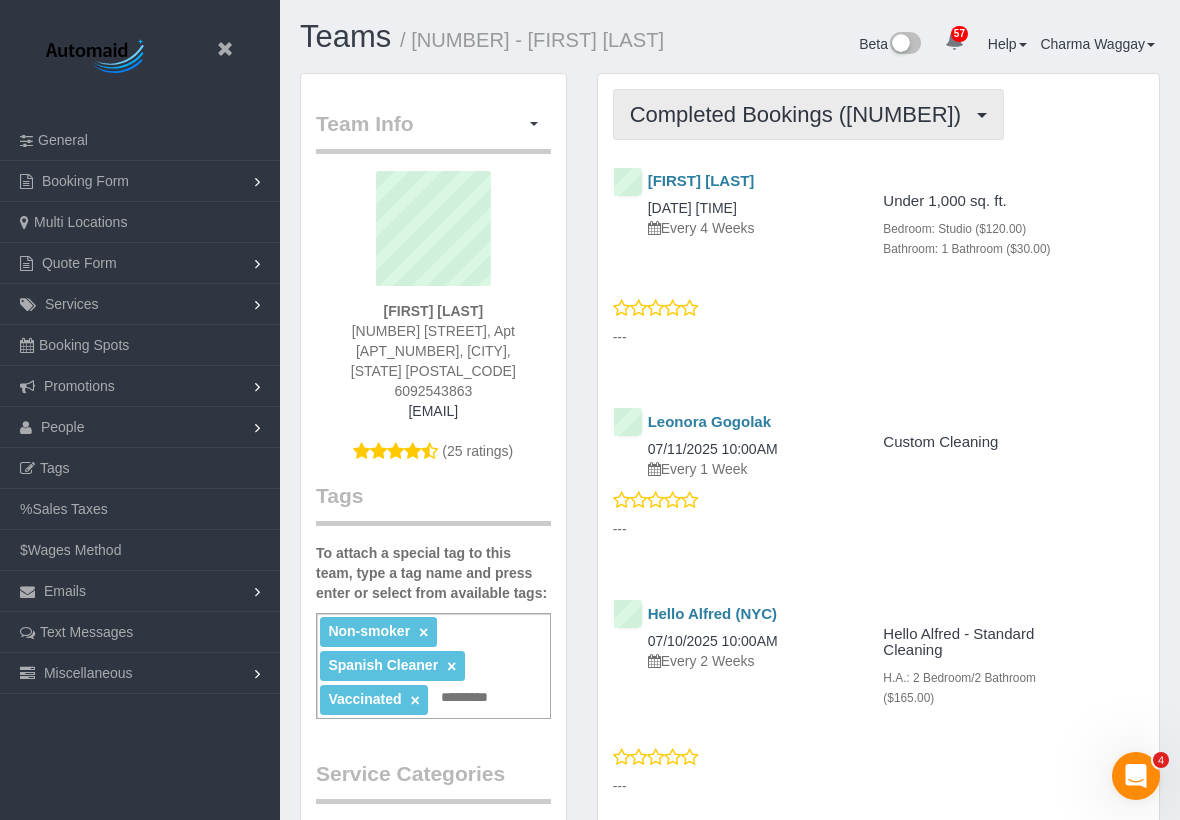 click on "Completed Bookings ([NUMBER])" at bounding box center [800, 114] 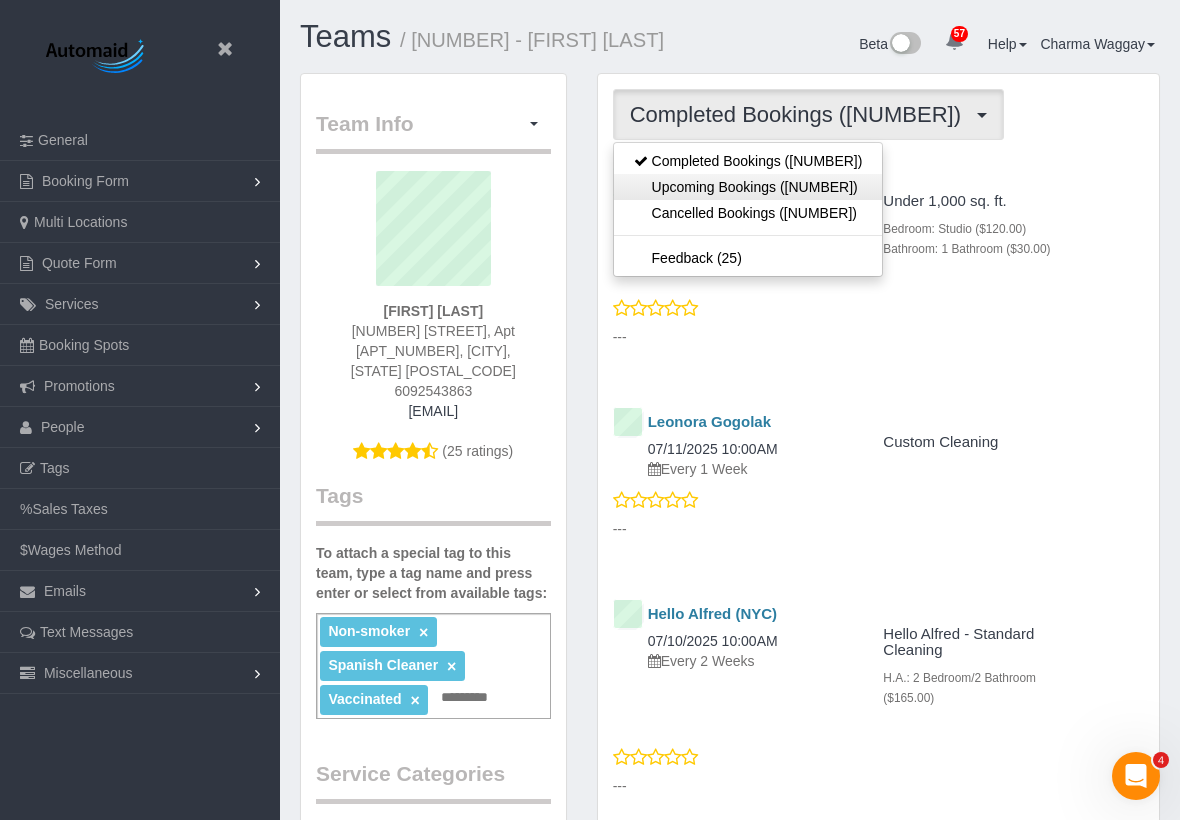 click on "Upcoming Bookings ([NUMBER])" at bounding box center (748, 187) 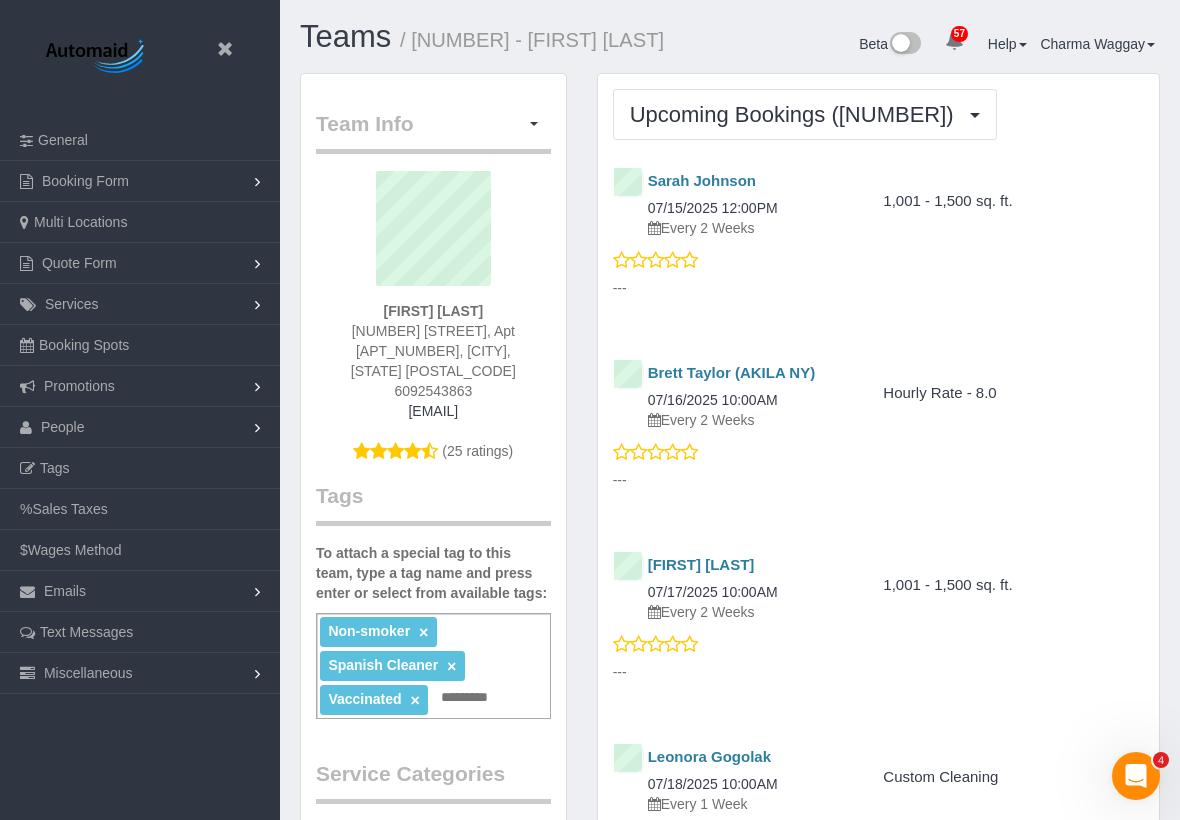 scroll, scrollTop: 5863, scrollLeft: 1180, axis: both 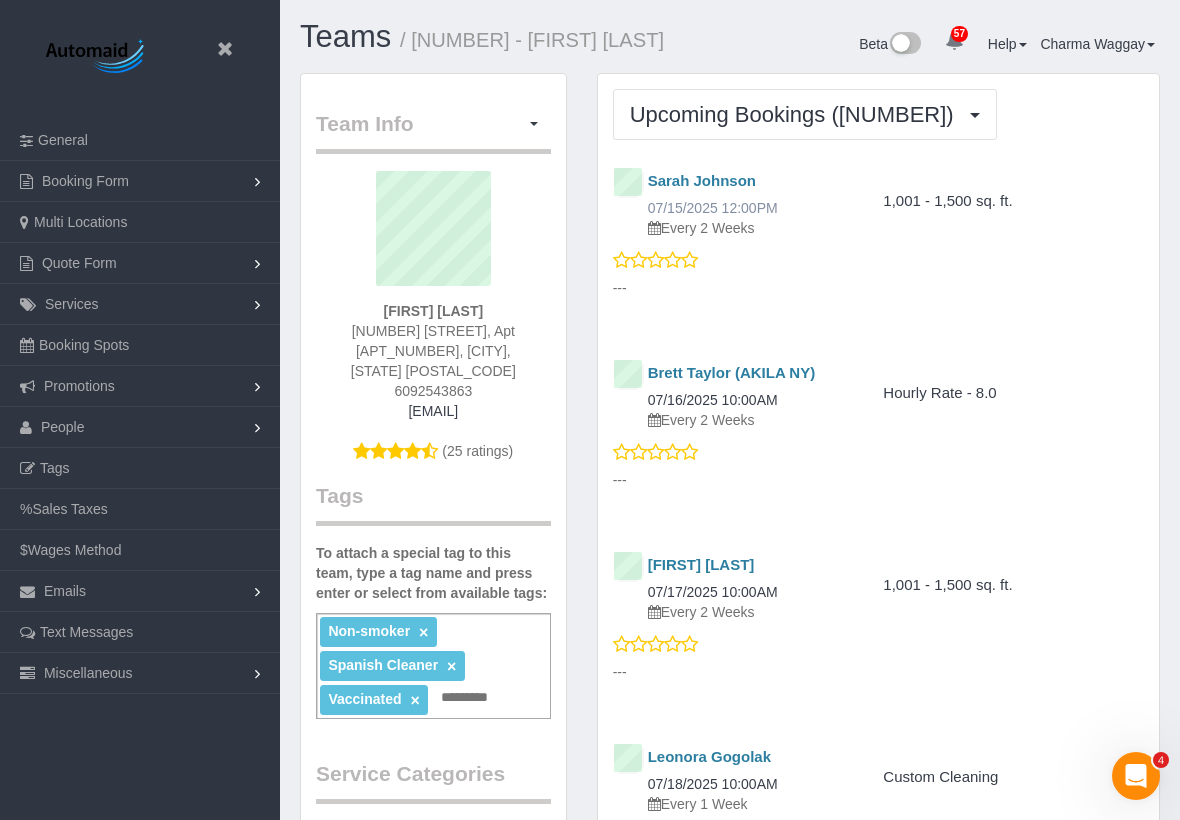 click on "07/15/2025 12:00PM" at bounding box center [713, 208] 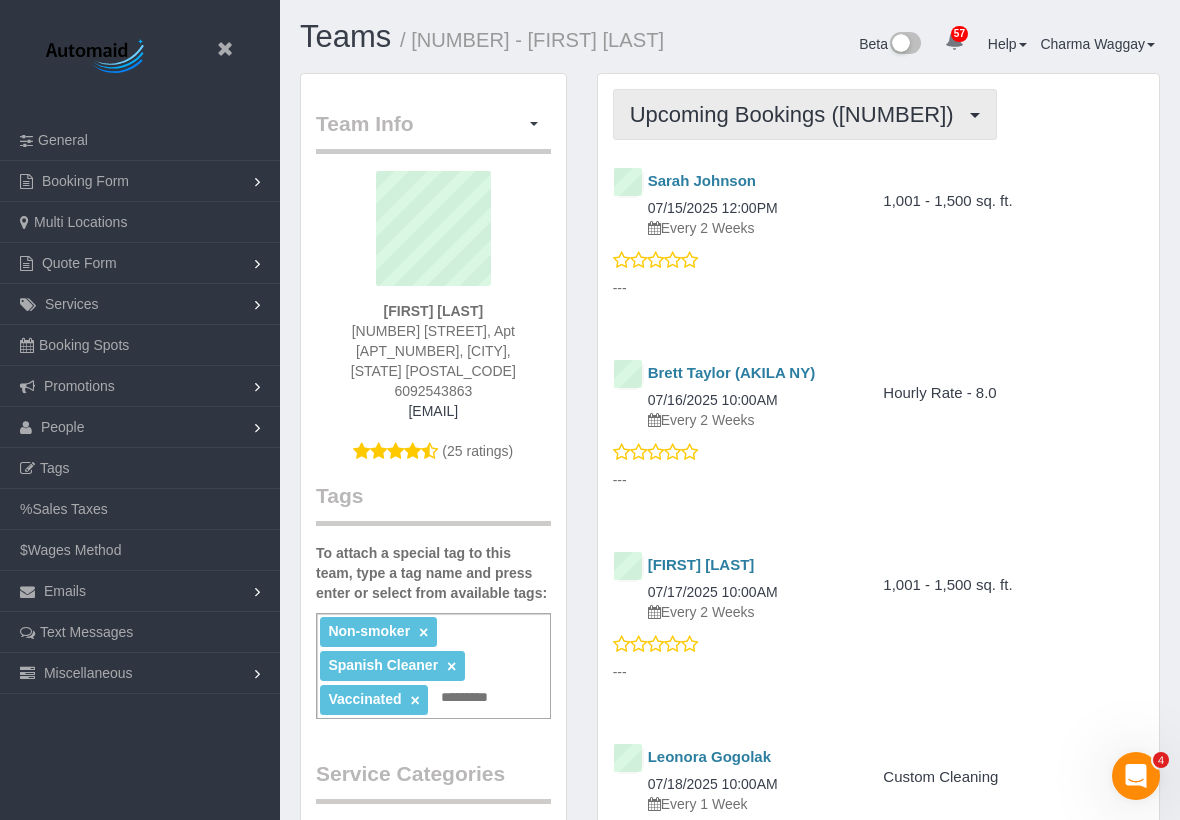 click on "Upcoming Bookings ([NUMBER])" at bounding box center [797, 114] 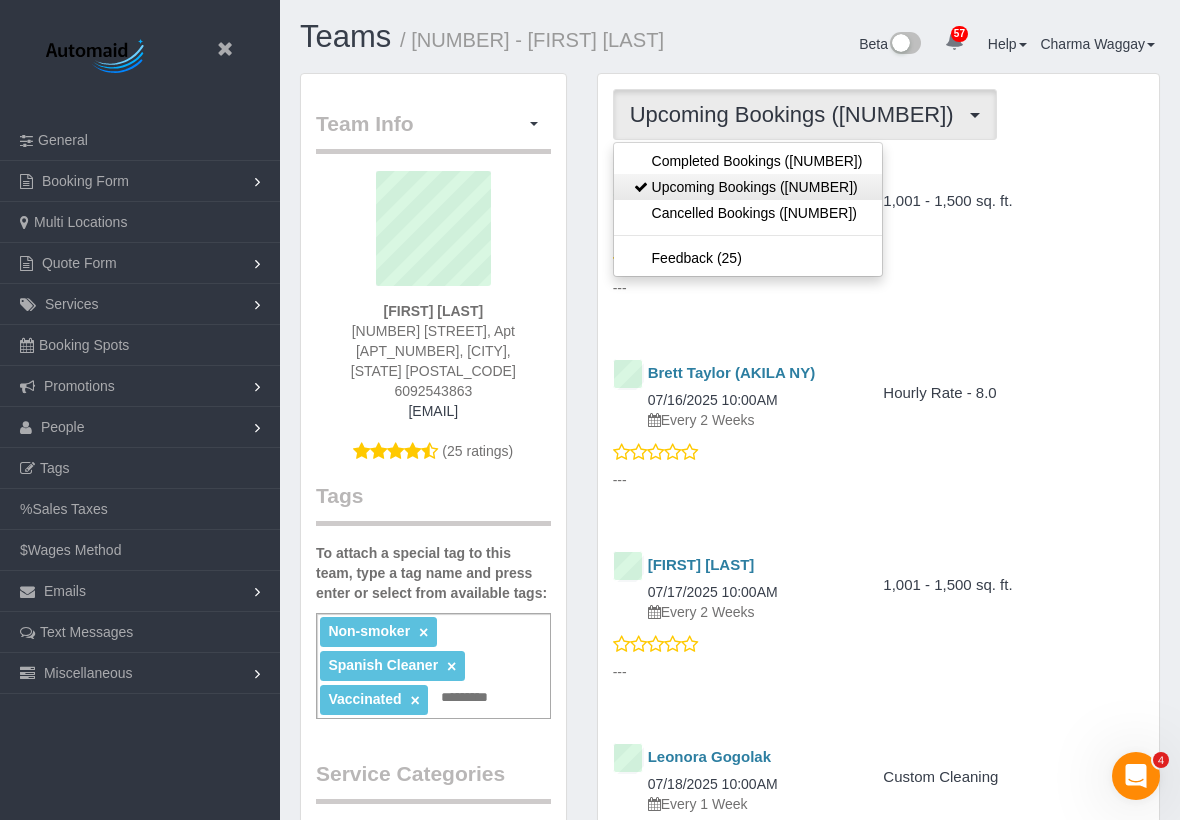 click on "Upcoming Bookings ([NUMBER])" at bounding box center [748, 187] 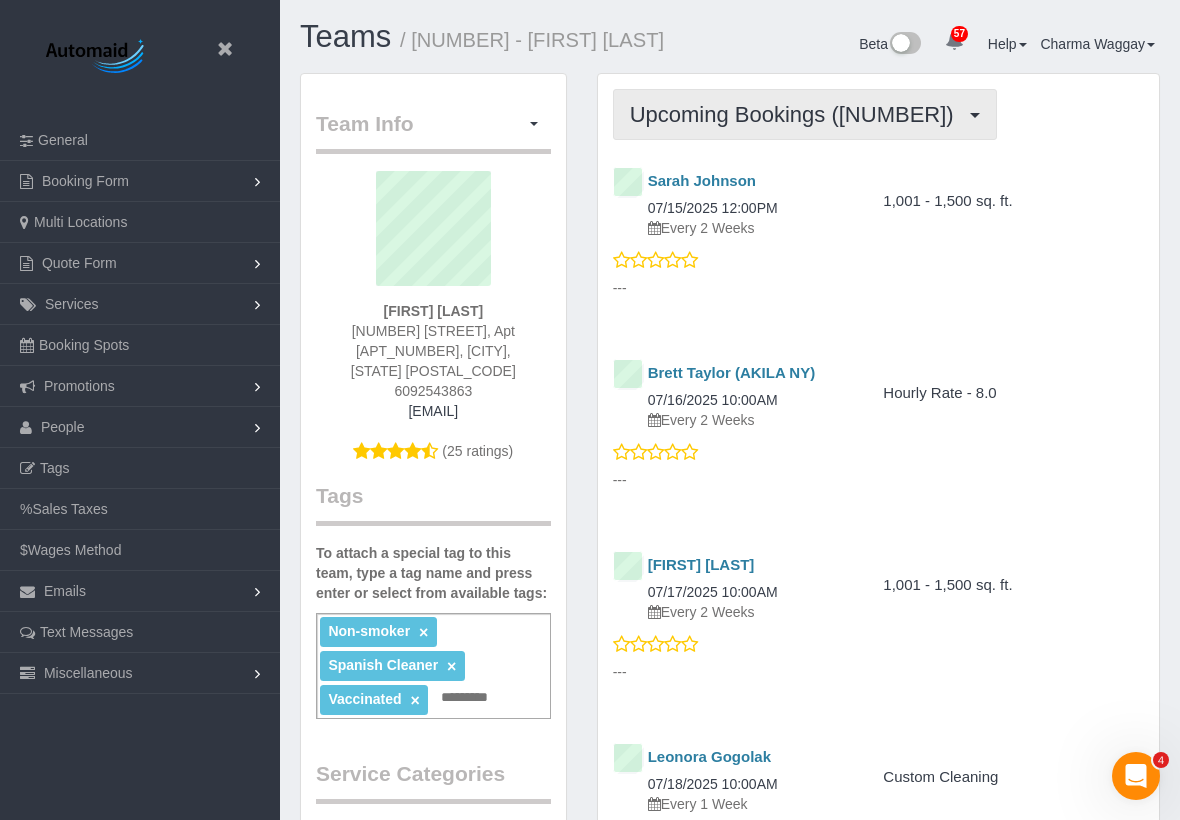 scroll, scrollTop: 94087, scrollLeft: 98820, axis: both 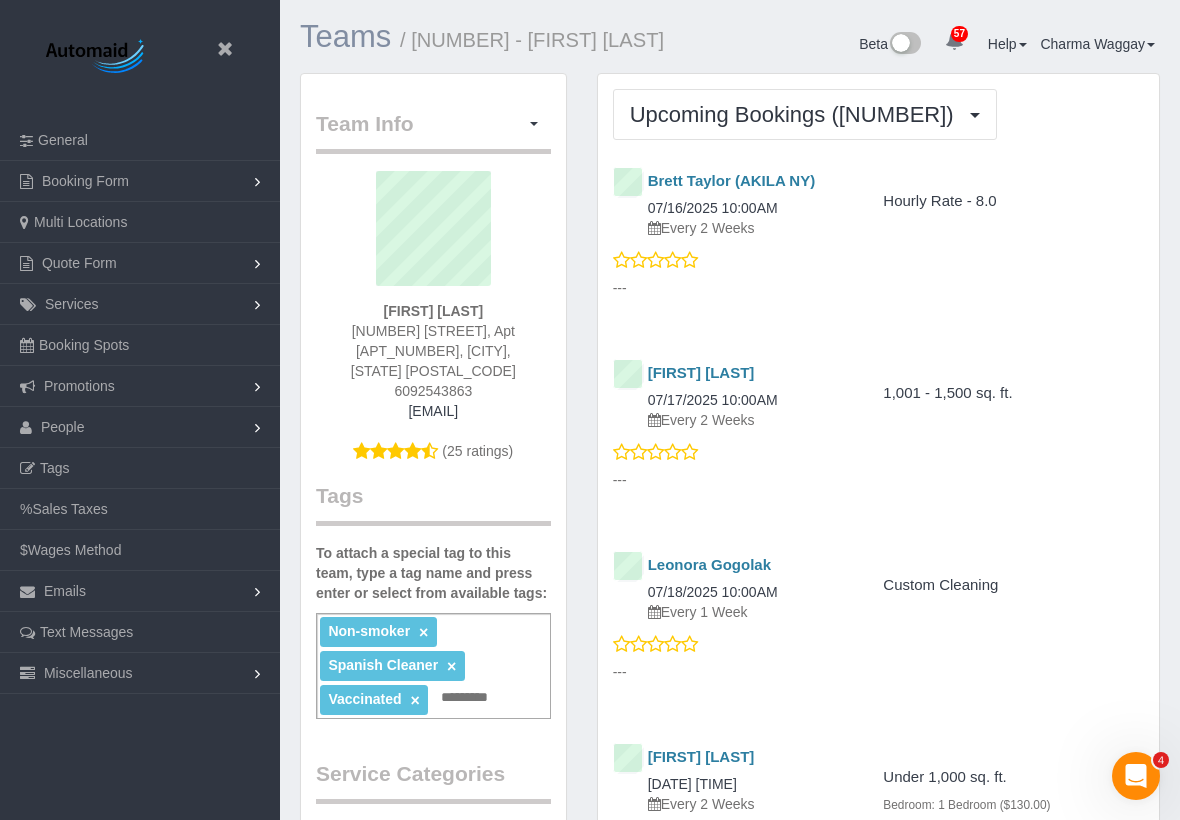 click on "Teams" at bounding box center (345, 36) 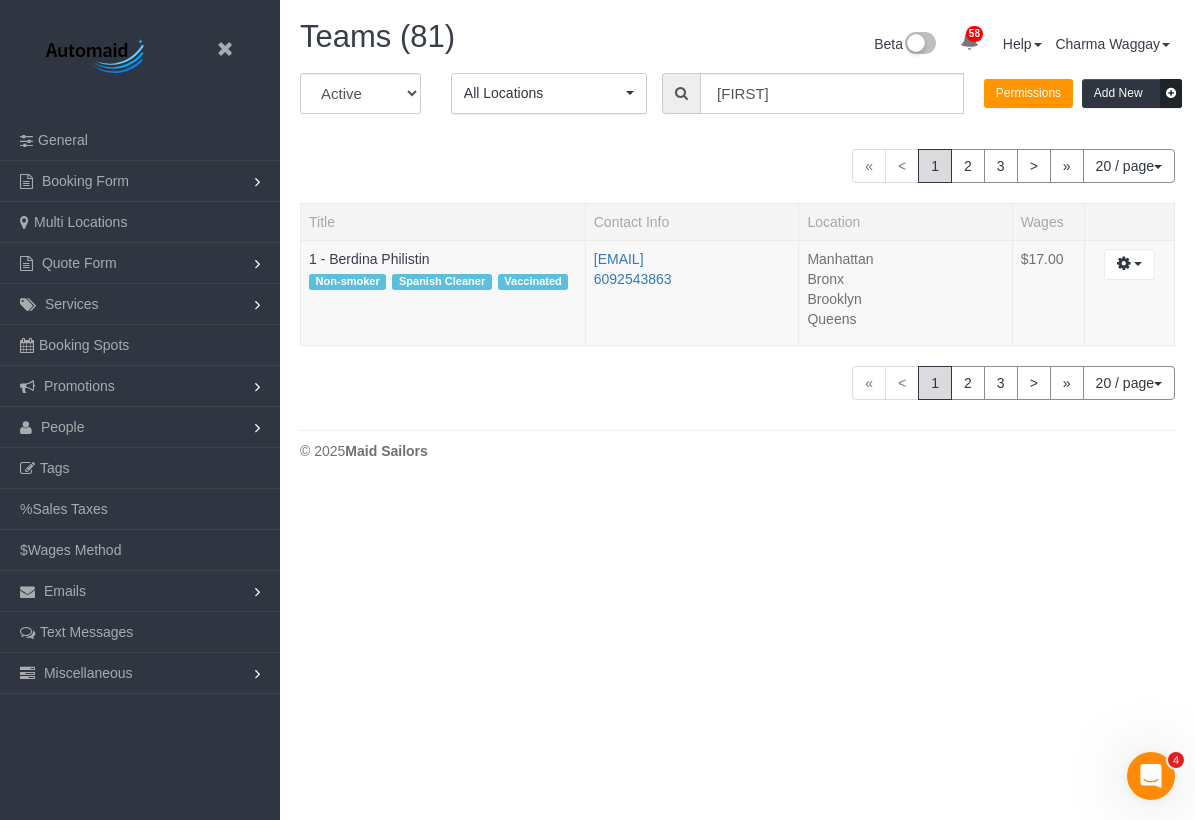 scroll, scrollTop: 99510, scrollLeft: 98805, axis: both 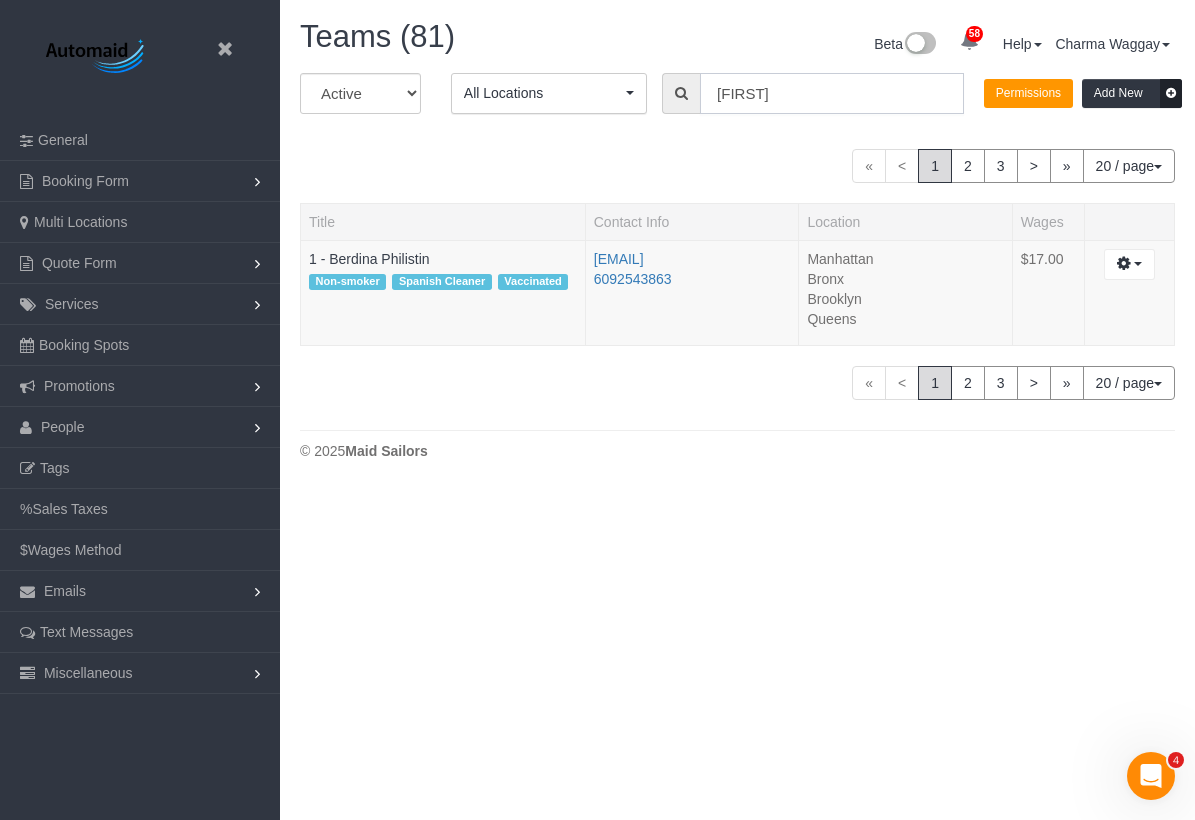 click on "[FIRST]" at bounding box center (832, 93) 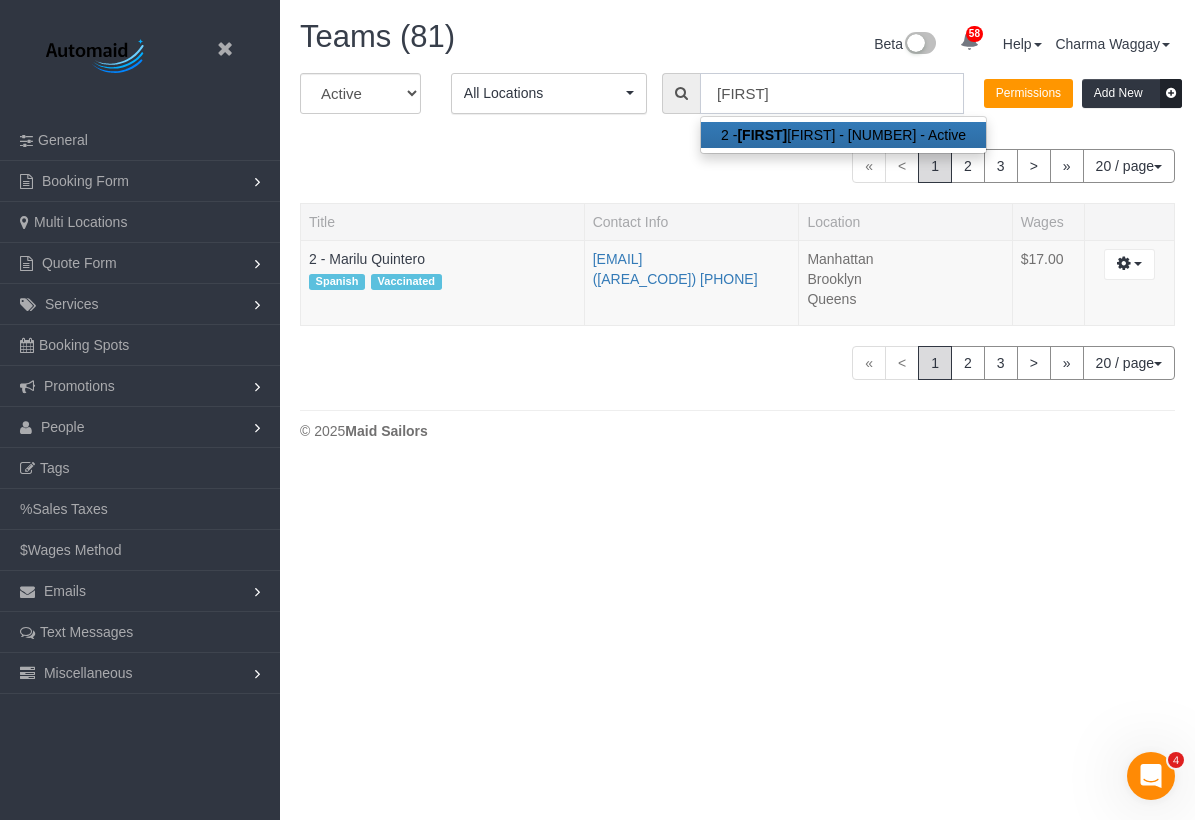 scroll, scrollTop: 470, scrollLeft: 1195, axis: both 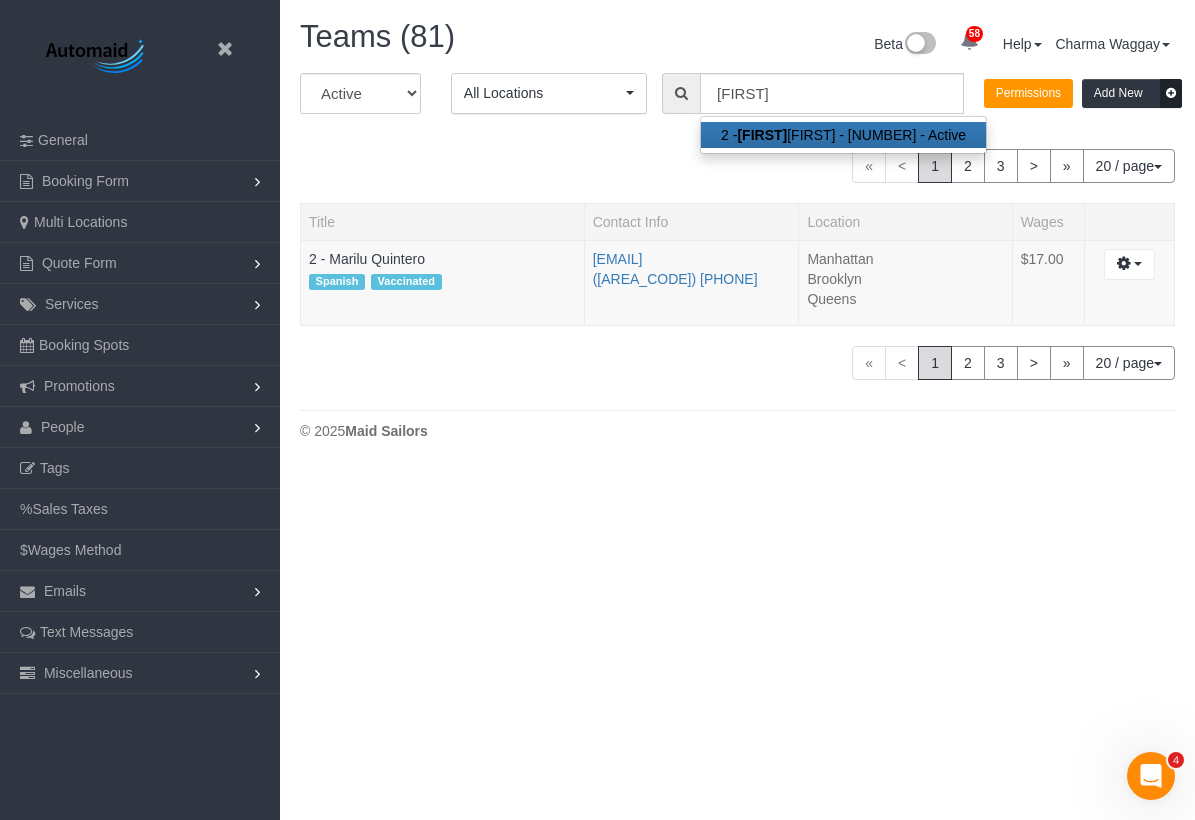 click on "[NUMBER] - [FIRST] [LAST] - [NUMBER] - Active" at bounding box center [843, 135] 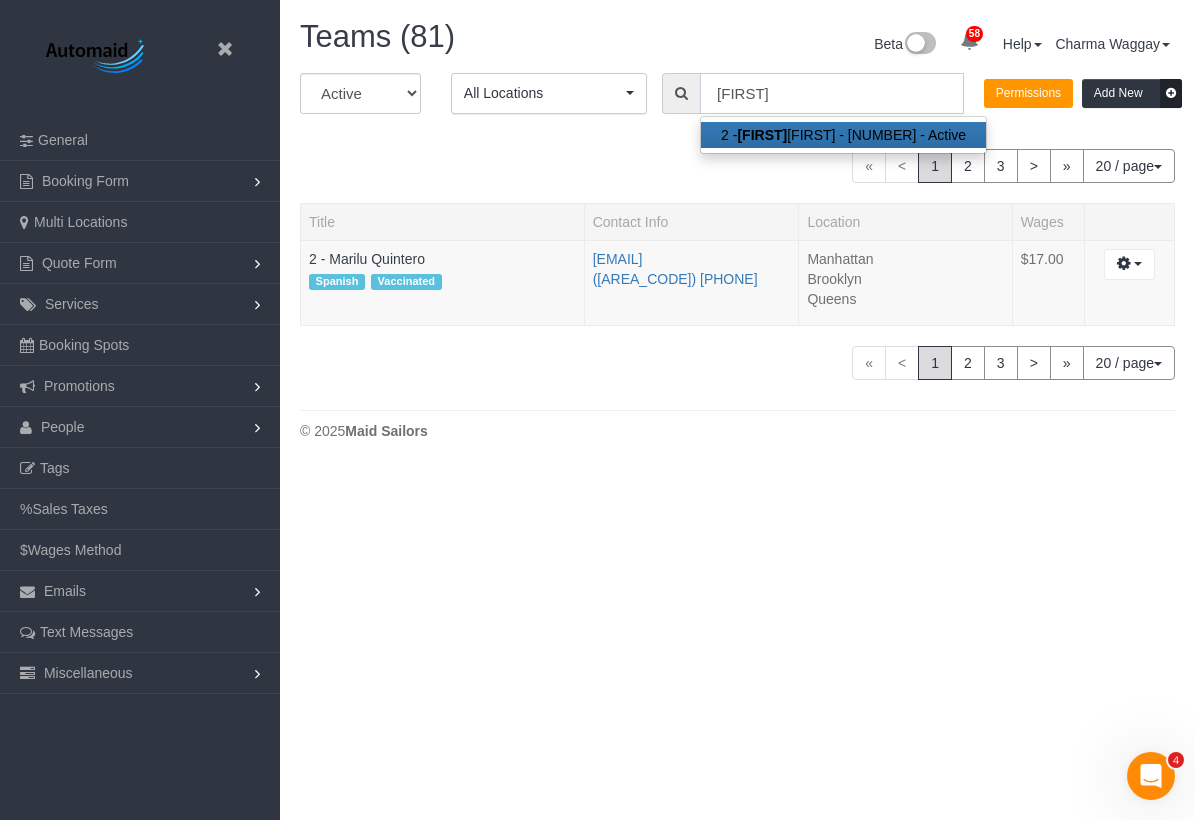 type on "2 - Marilu Quintero" 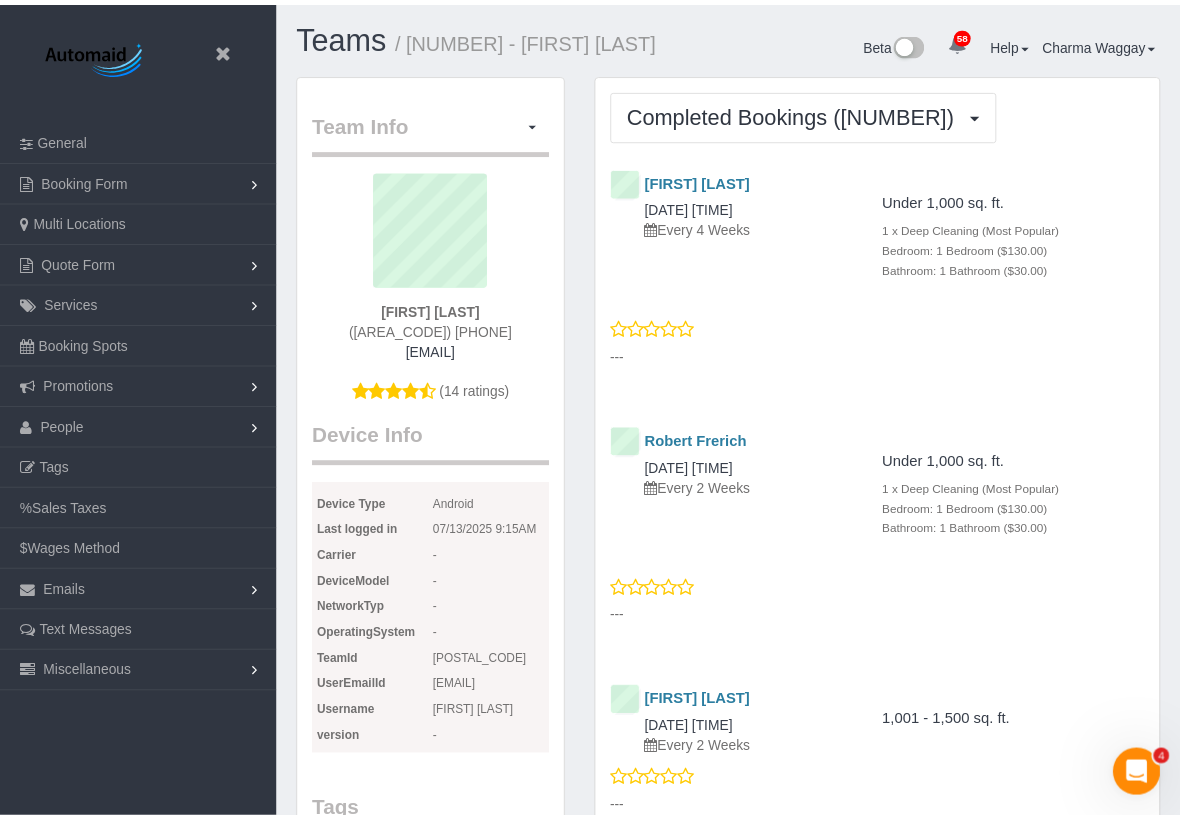 scroll, scrollTop: 5347, scrollLeft: 0, axis: vertical 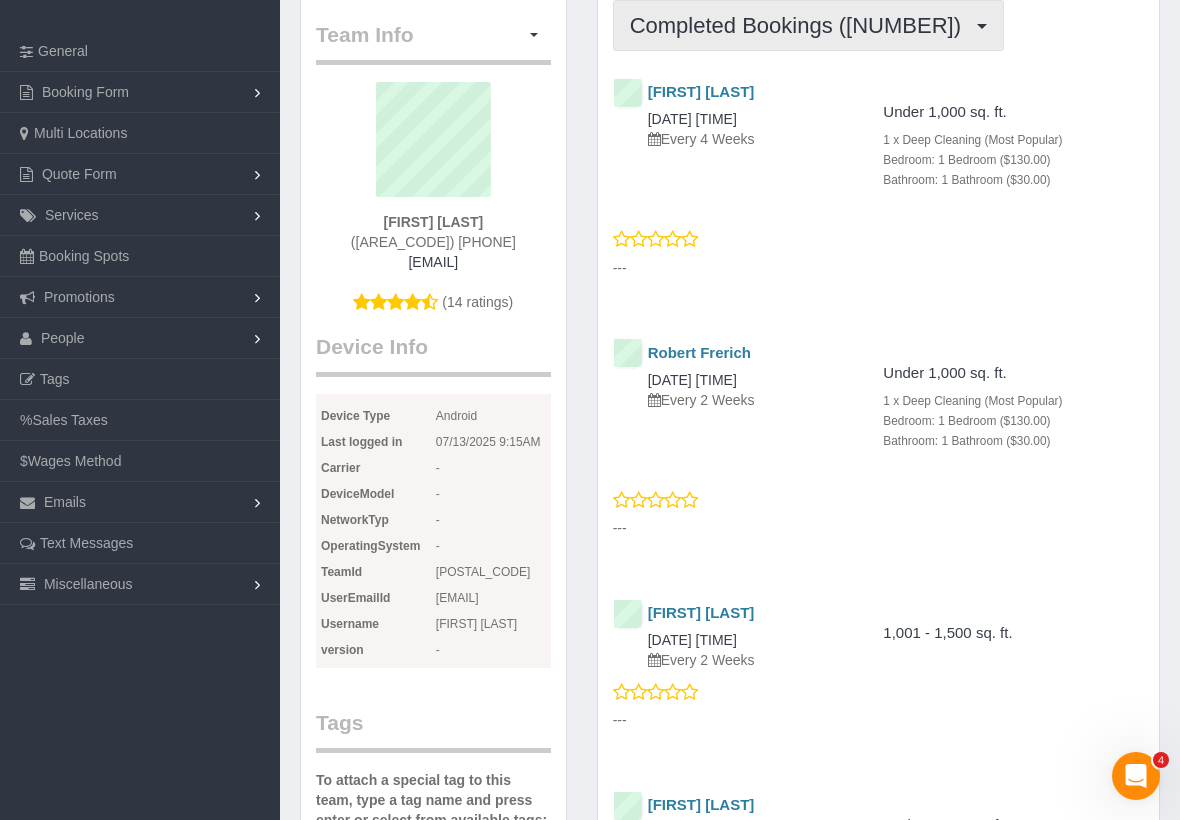 click on "Completed Bookings ([NUMBER])" at bounding box center [800, 25] 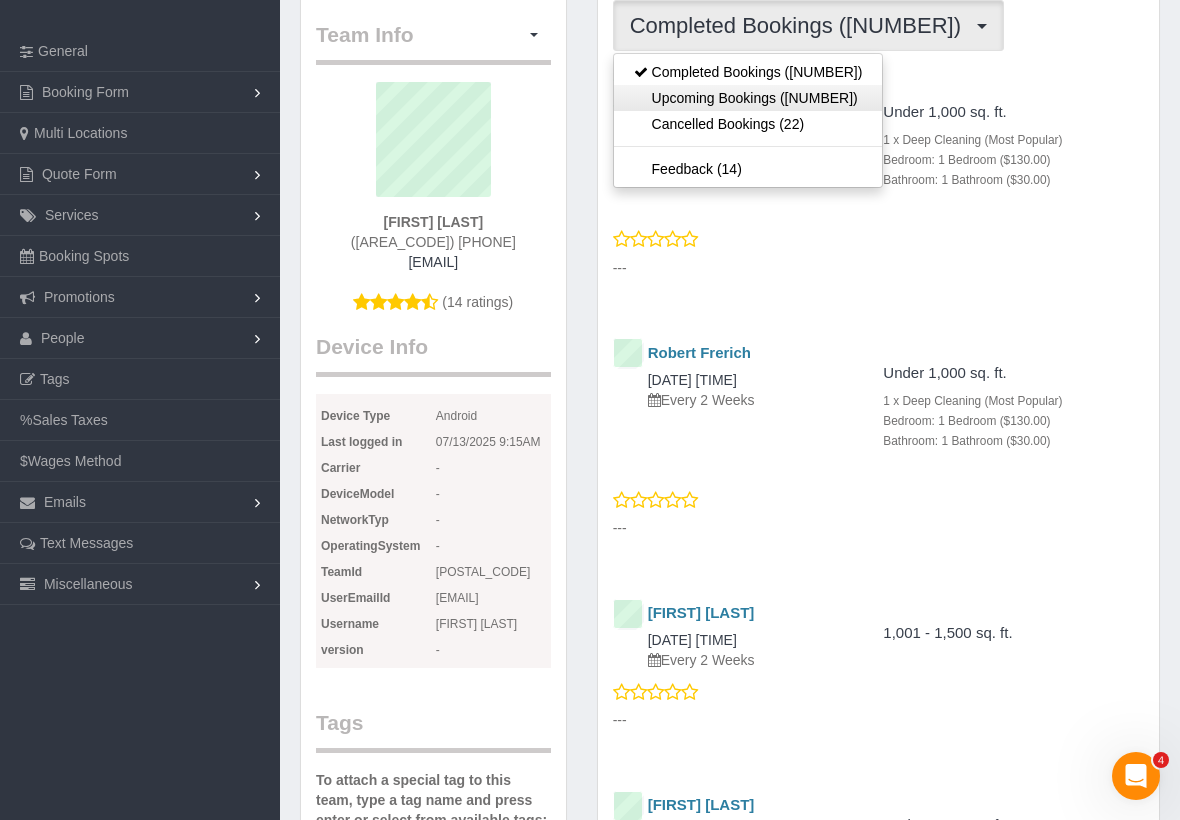 click on "Upcoming Bookings ([NUMBER])" at bounding box center [748, 98] 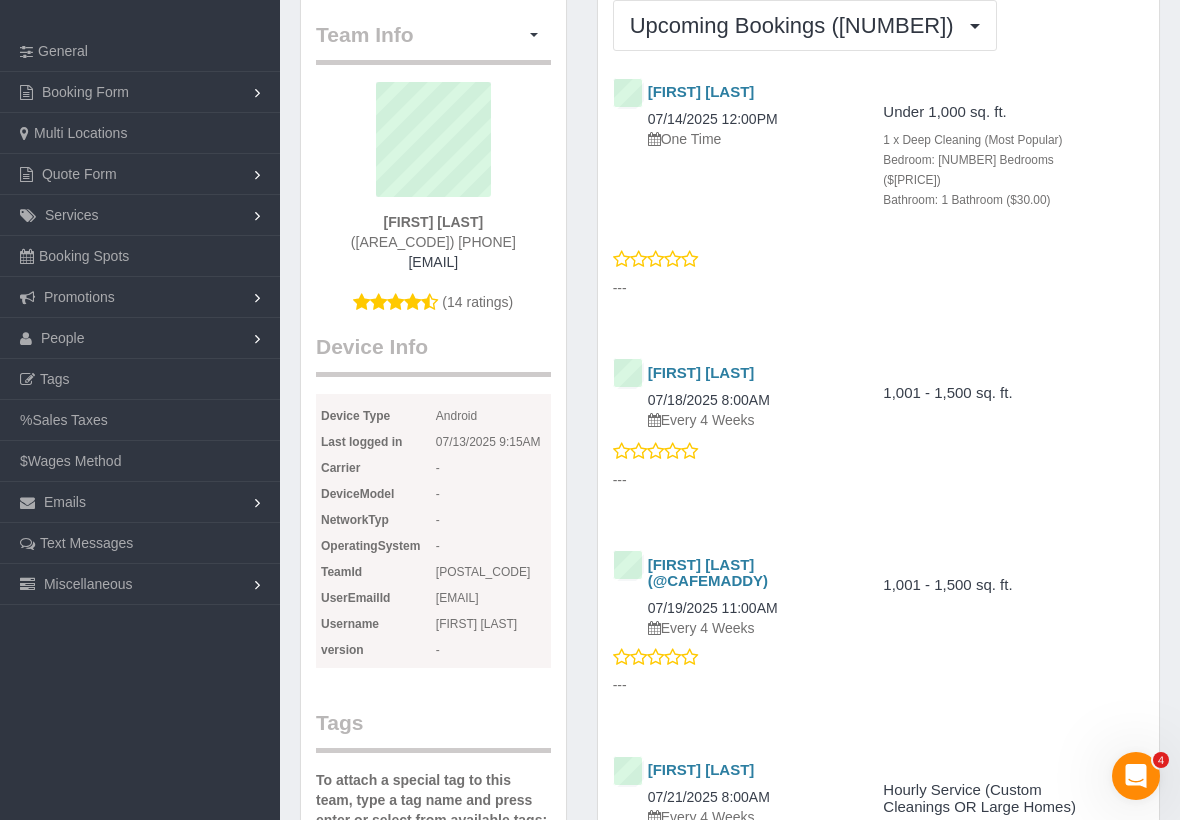 scroll, scrollTop: 5835, scrollLeft: 1180, axis: both 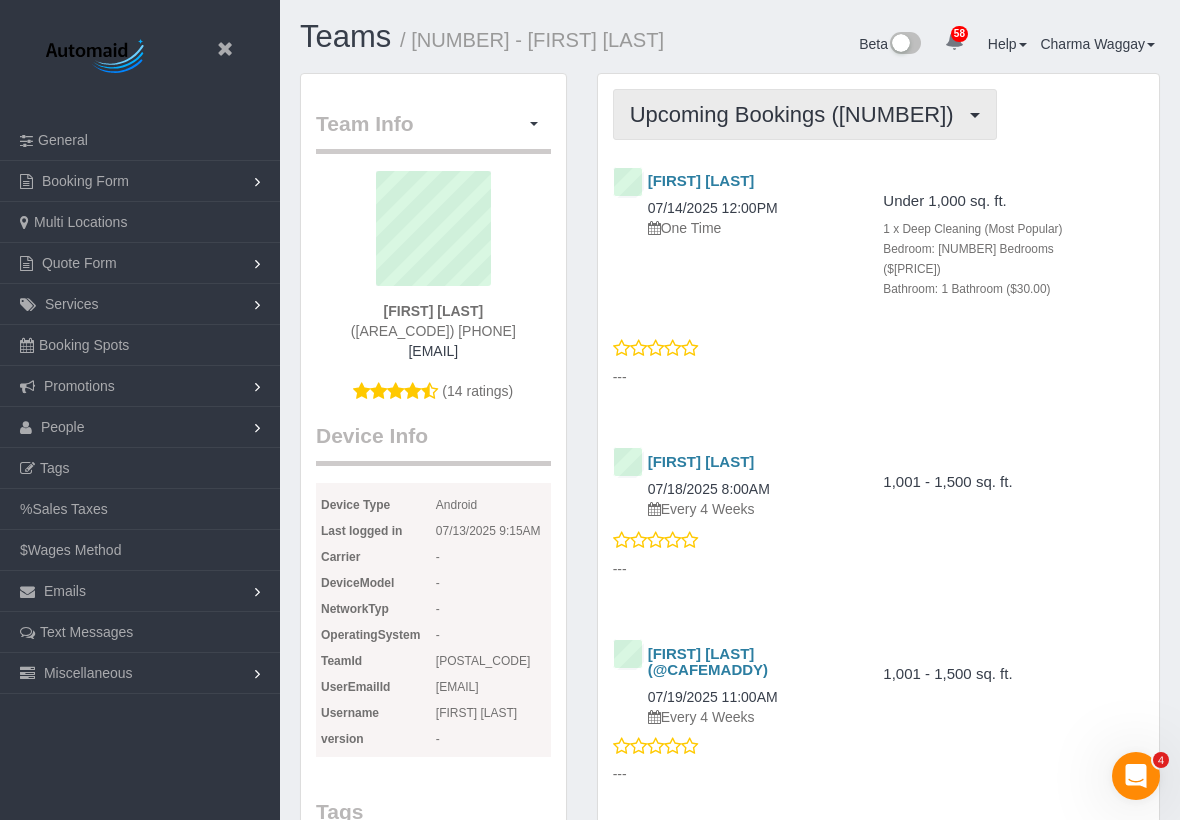 click on "Upcoming Bookings ([NUMBER])" at bounding box center (797, 114) 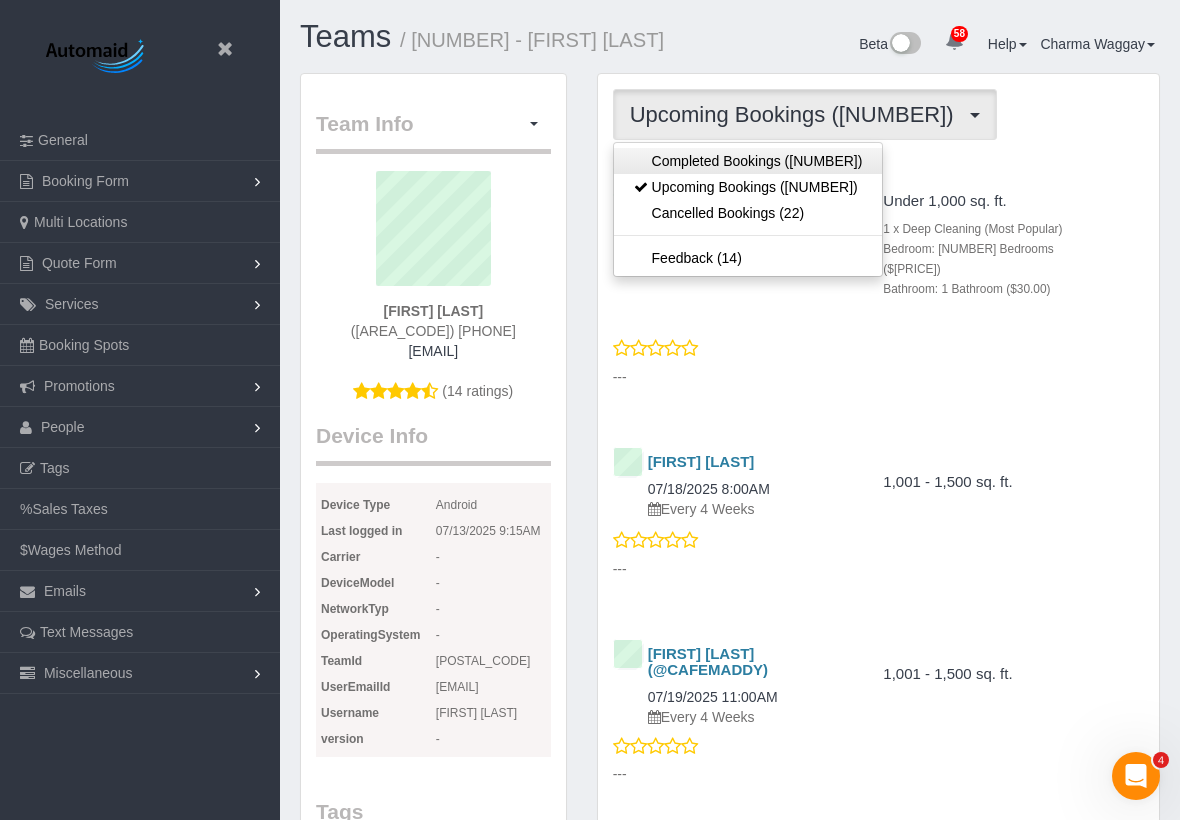 click on "Completed Bookings ([NUMBER])" at bounding box center [748, 161] 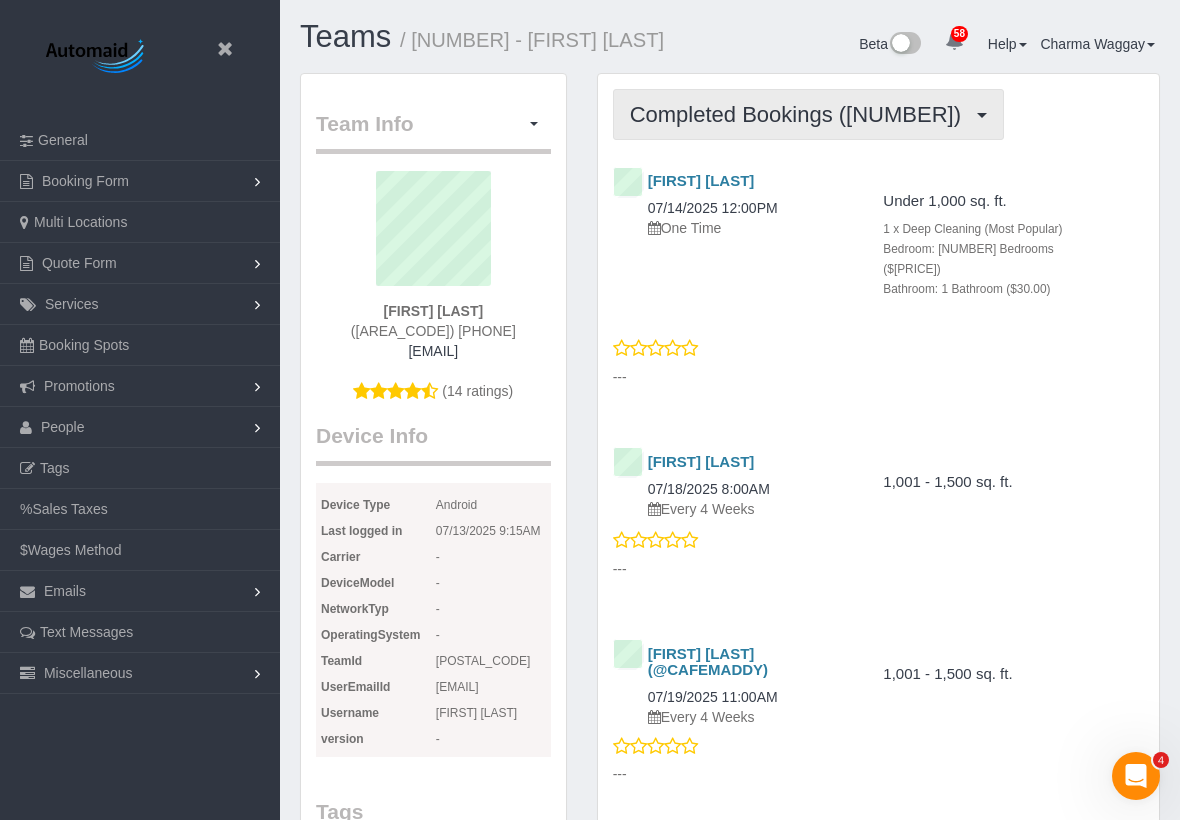click on "Completed Bookings ([NUMBER])" at bounding box center (800, 114) 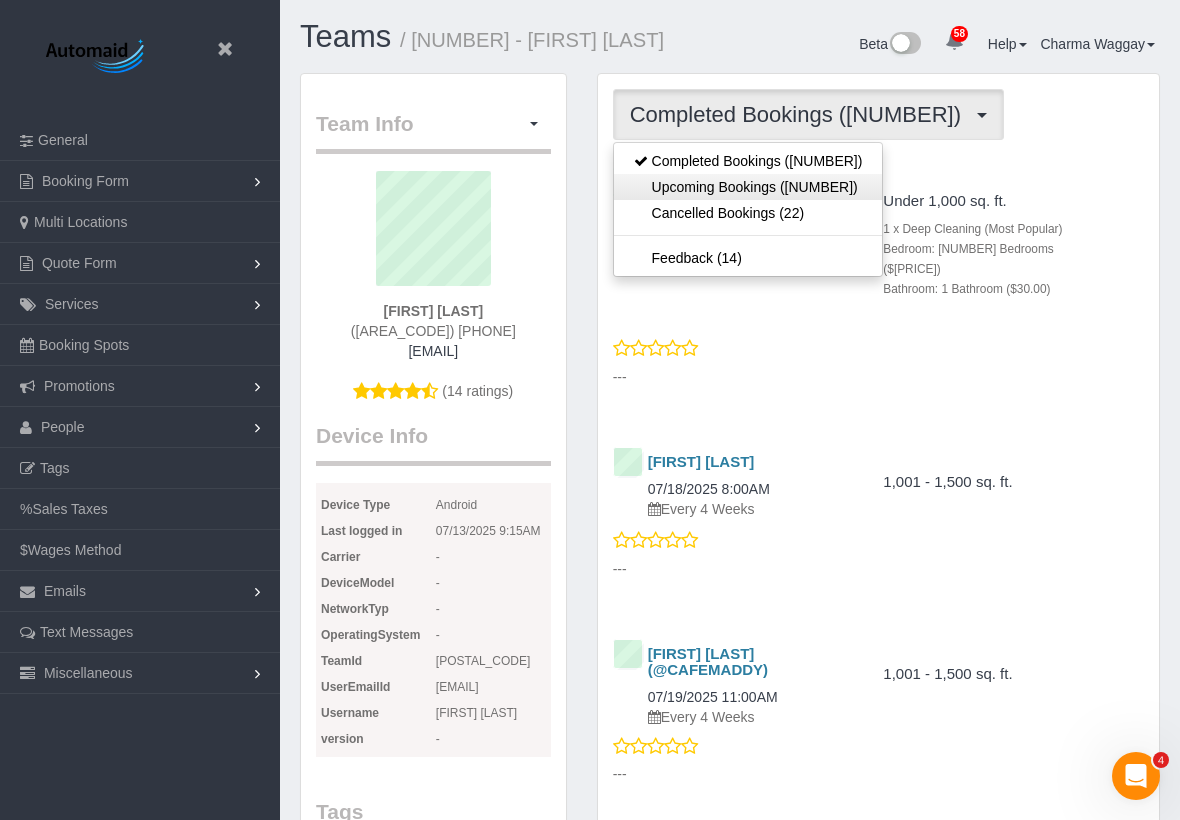 click on "Upcoming Bookings ([NUMBER])" at bounding box center (748, 187) 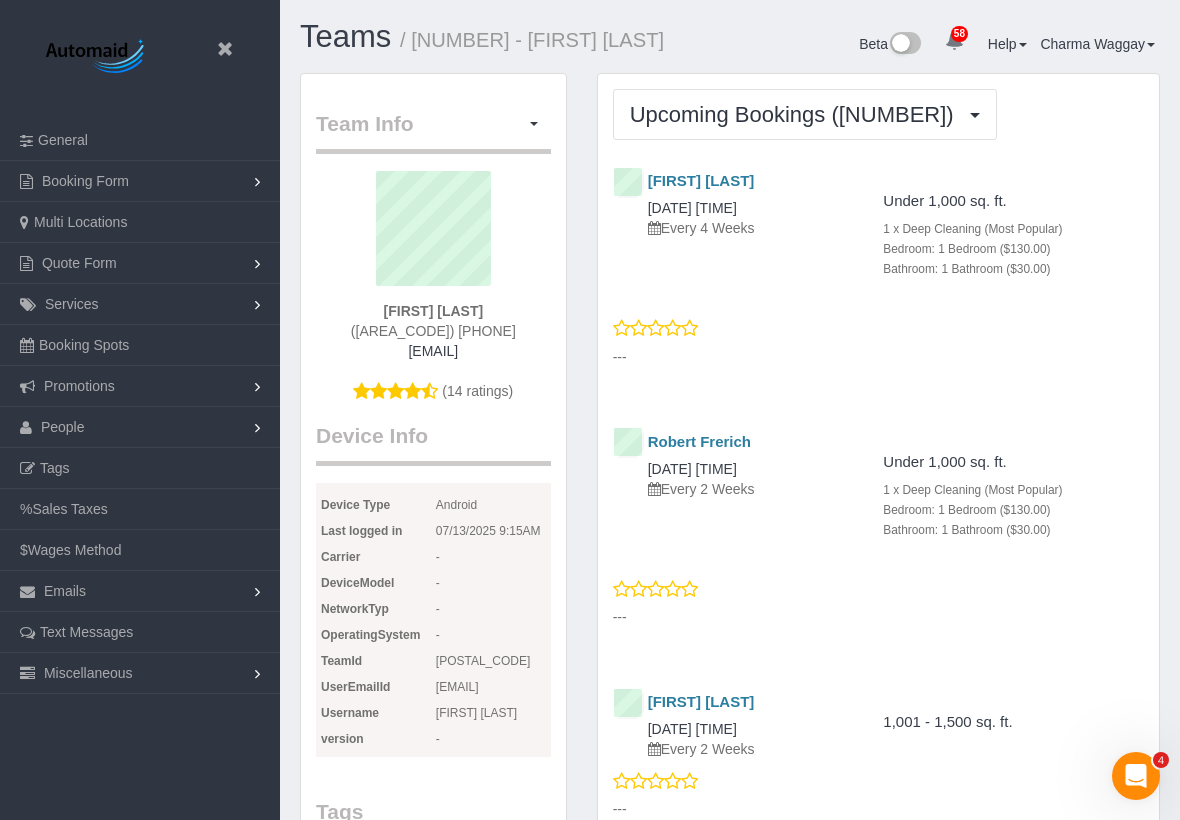 scroll, scrollTop: 93833, scrollLeft: 98820, axis: both 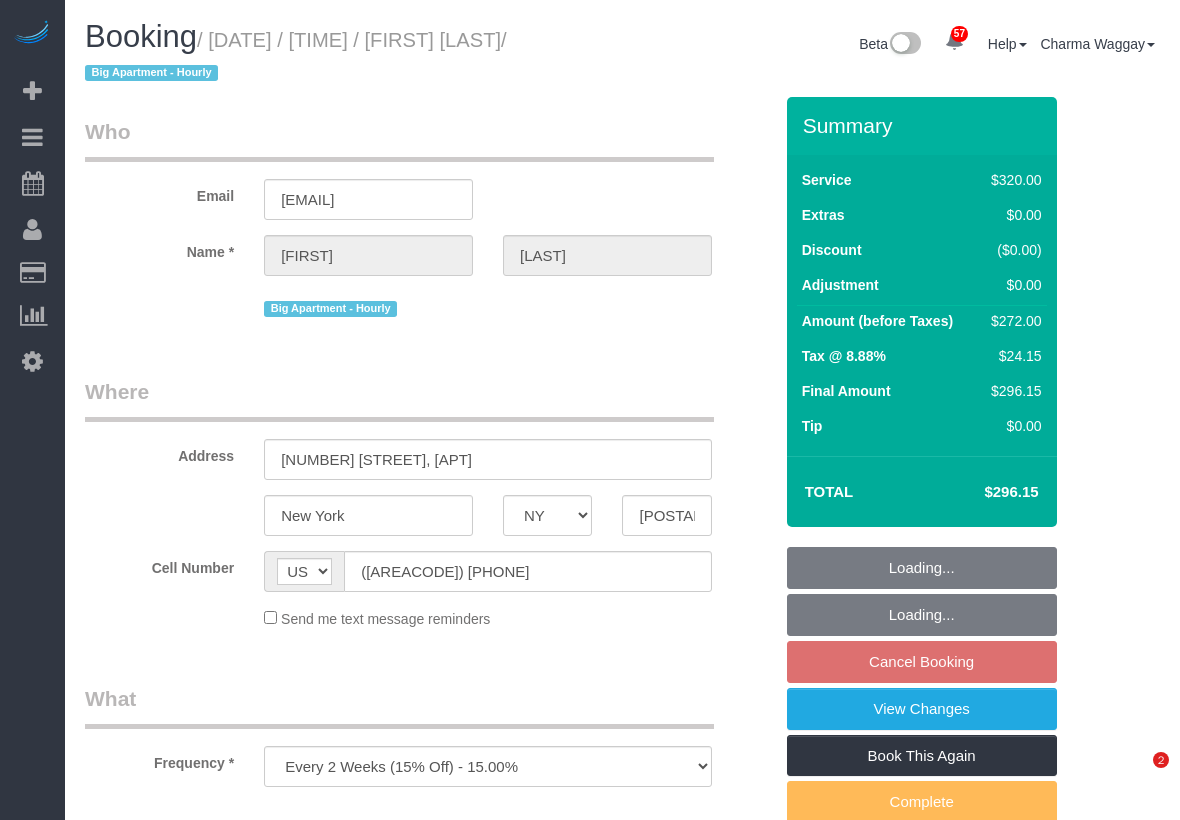select on "NY" 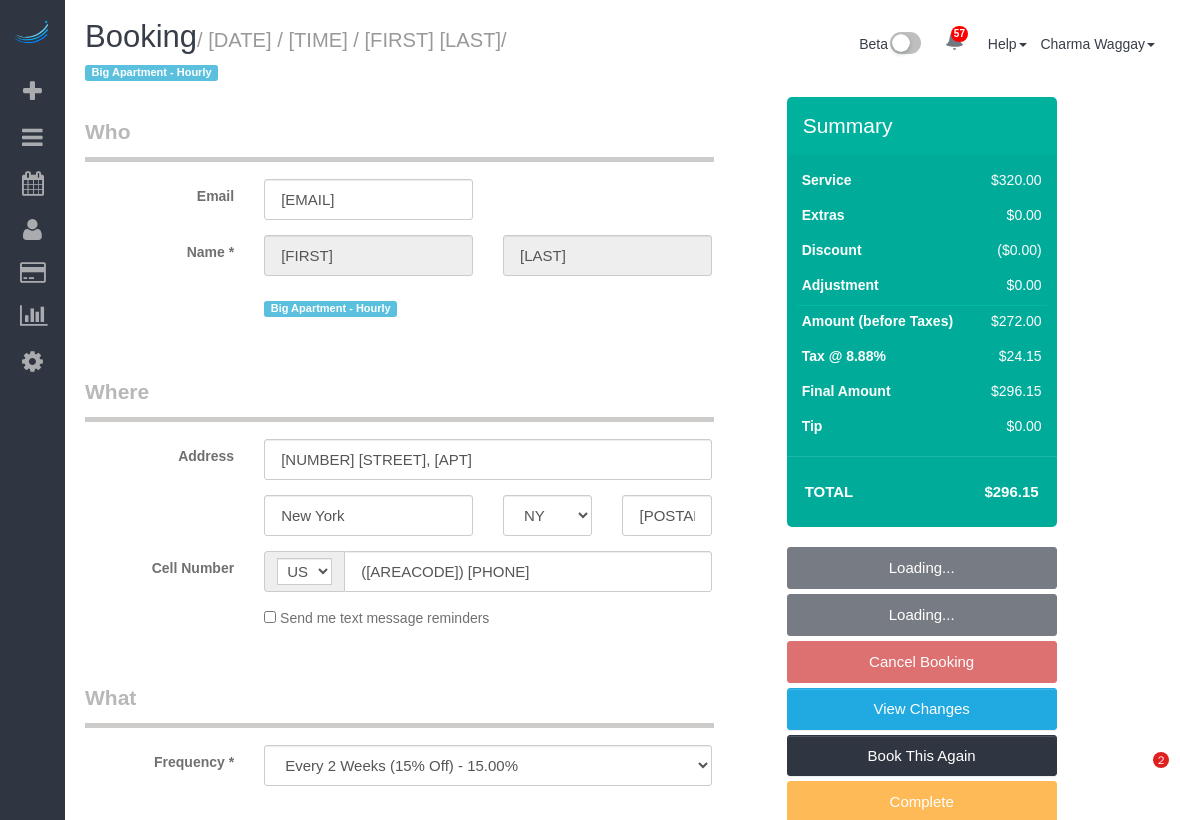 scroll, scrollTop: 4, scrollLeft: 0, axis: vertical 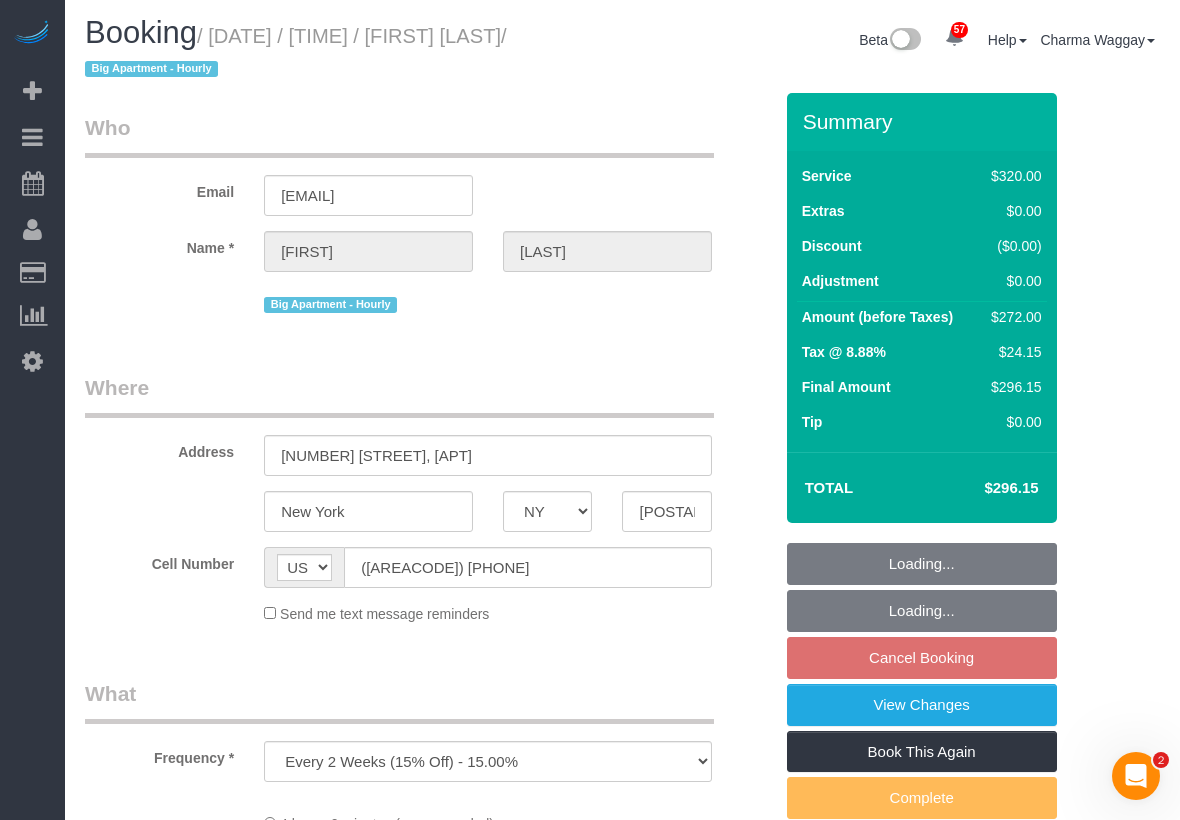 select on "string:stripe-pm_1Rf2gy4VGloSiKo7S6Ideuvg" 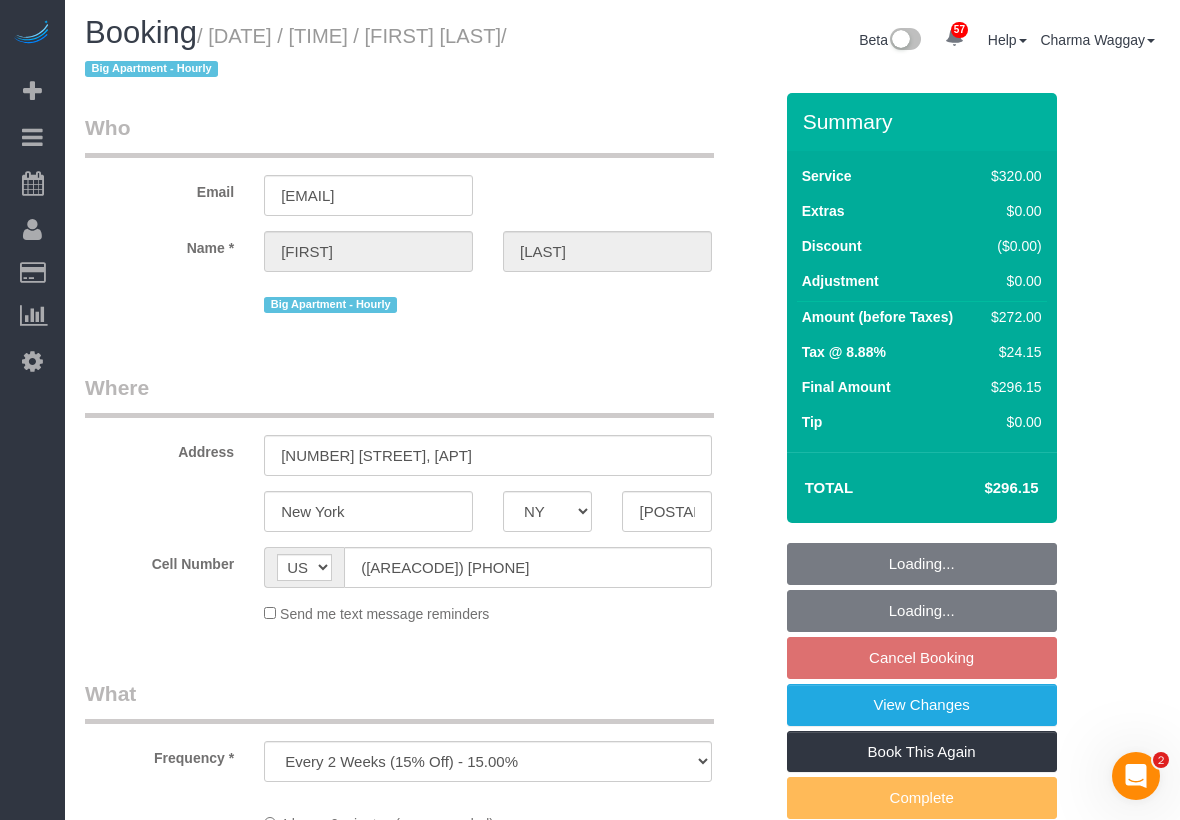 select on "number:89" 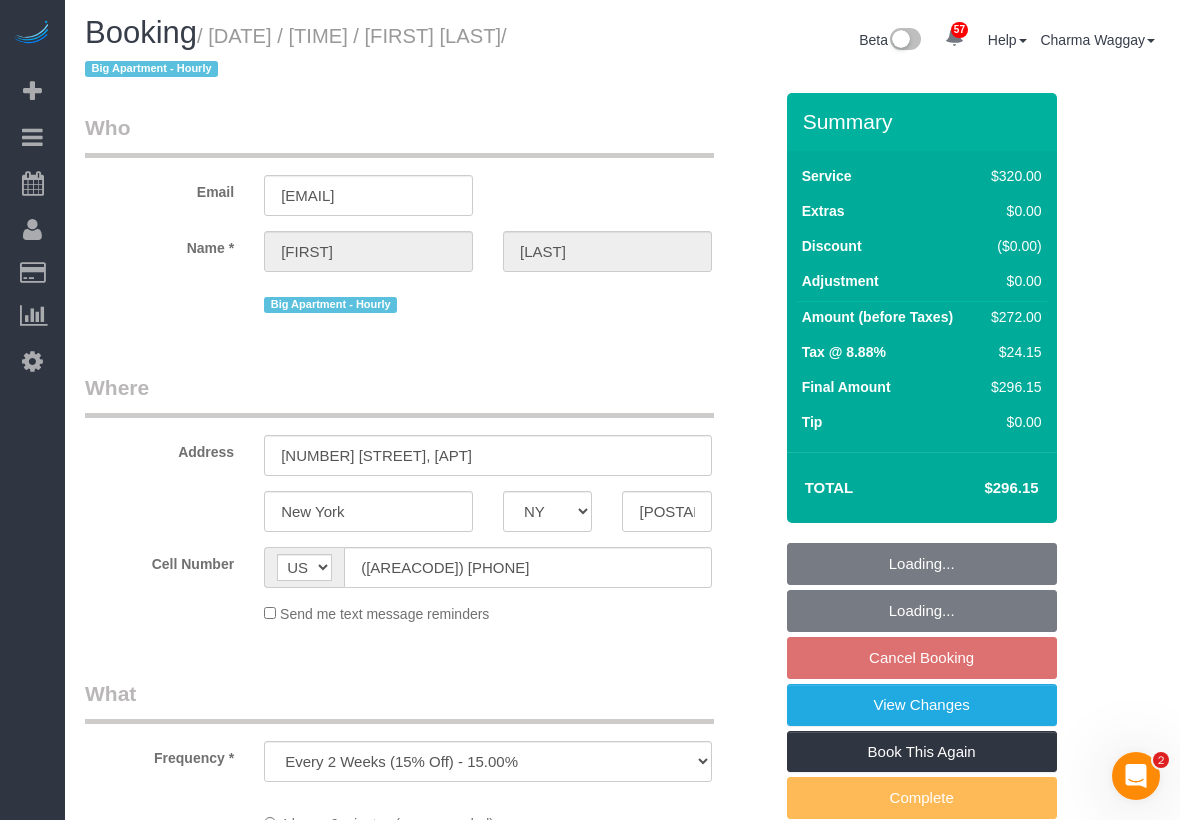 select on "number:90" 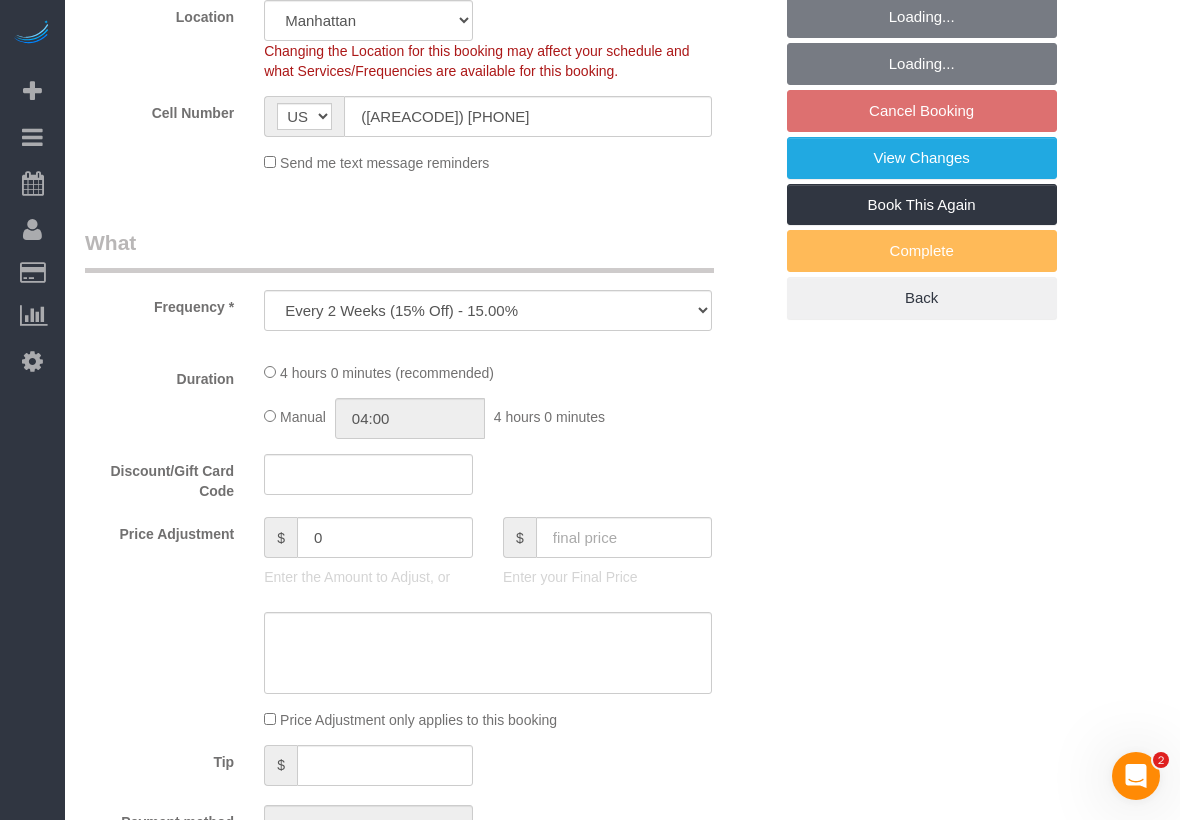 scroll, scrollTop: 0, scrollLeft: 0, axis: both 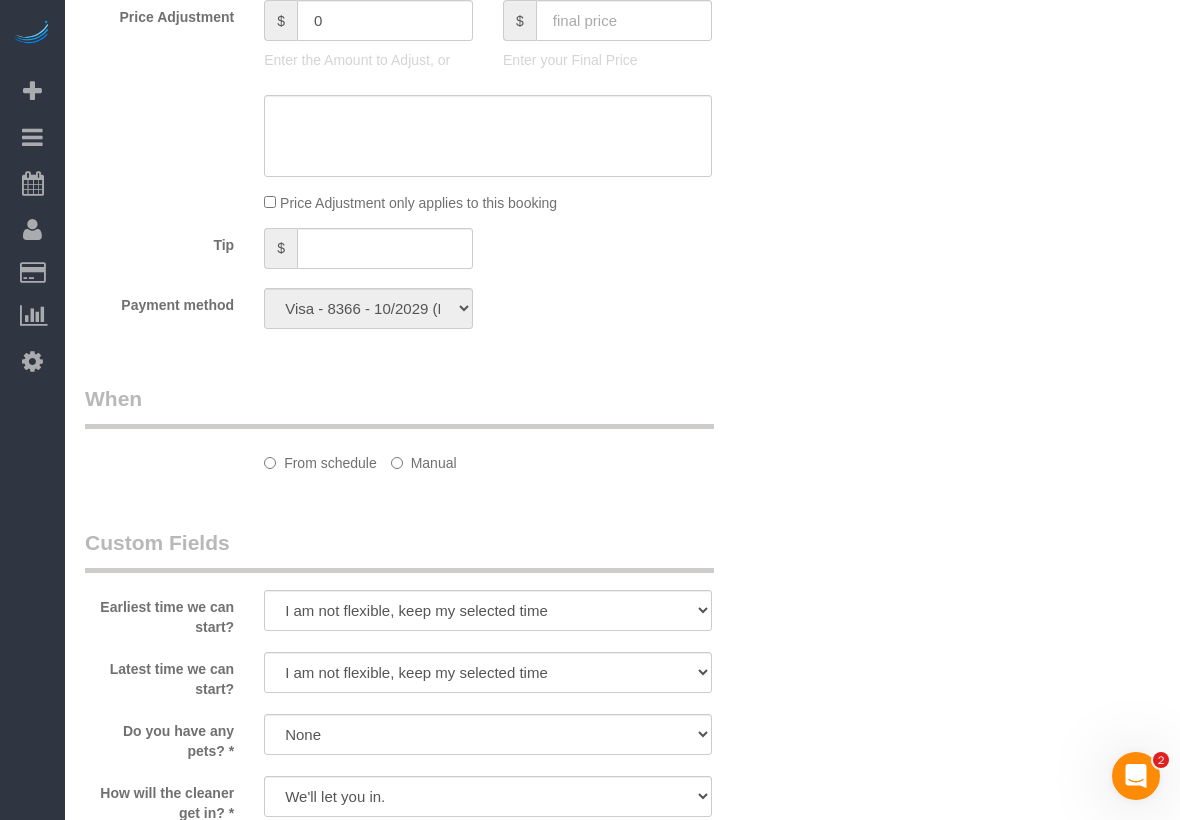 select on "spot5" 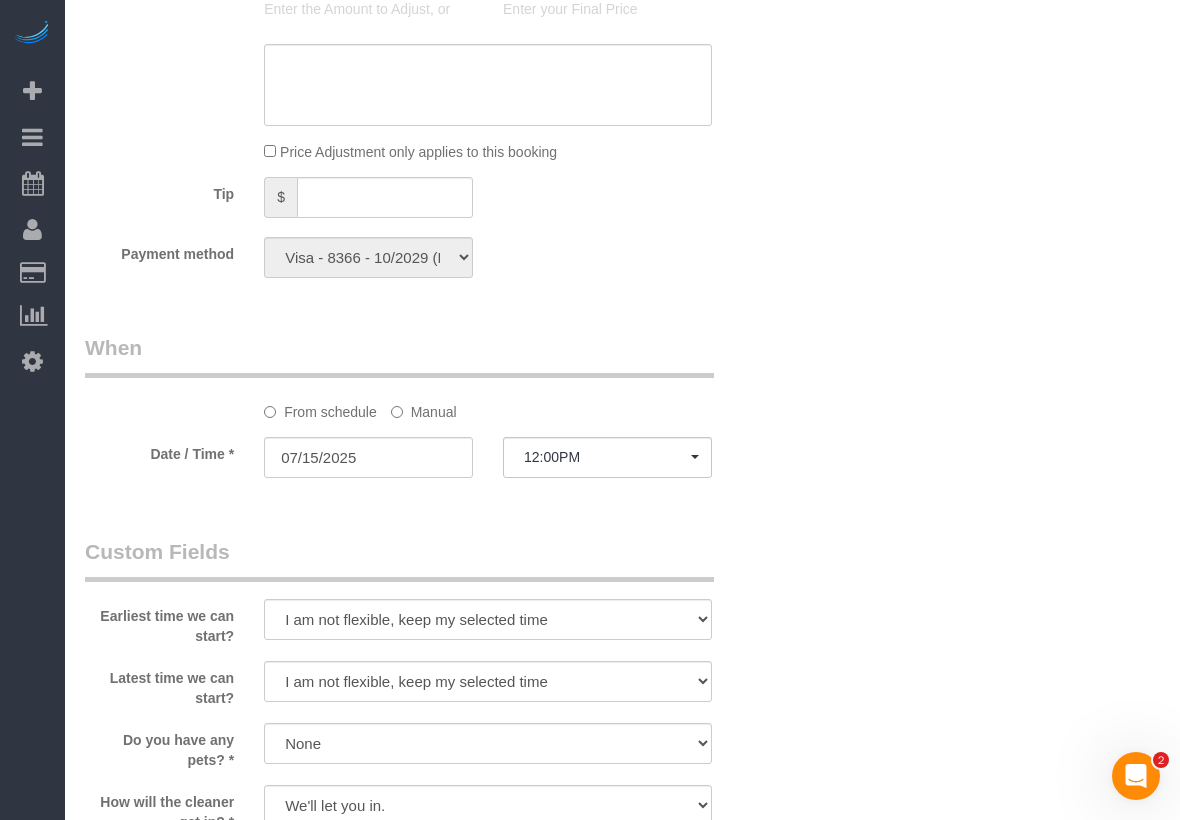 select on "240" 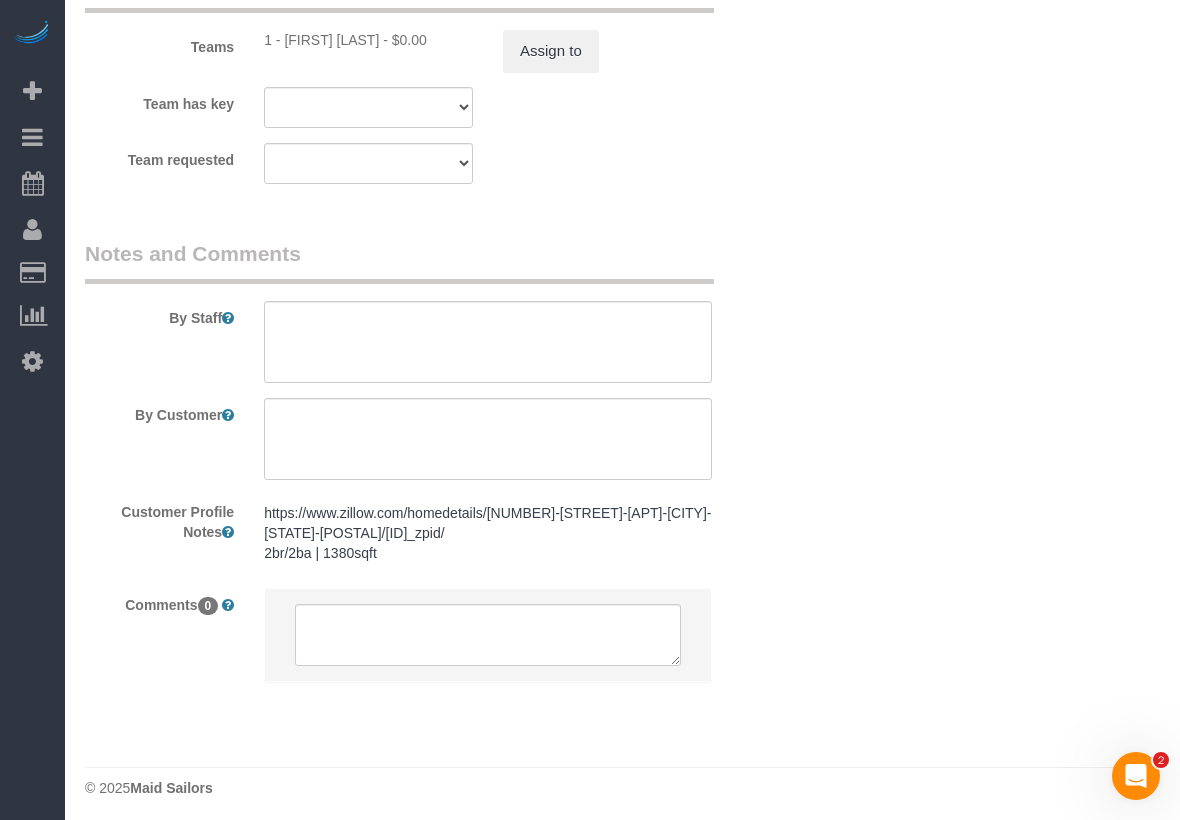 scroll, scrollTop: 2165, scrollLeft: 0, axis: vertical 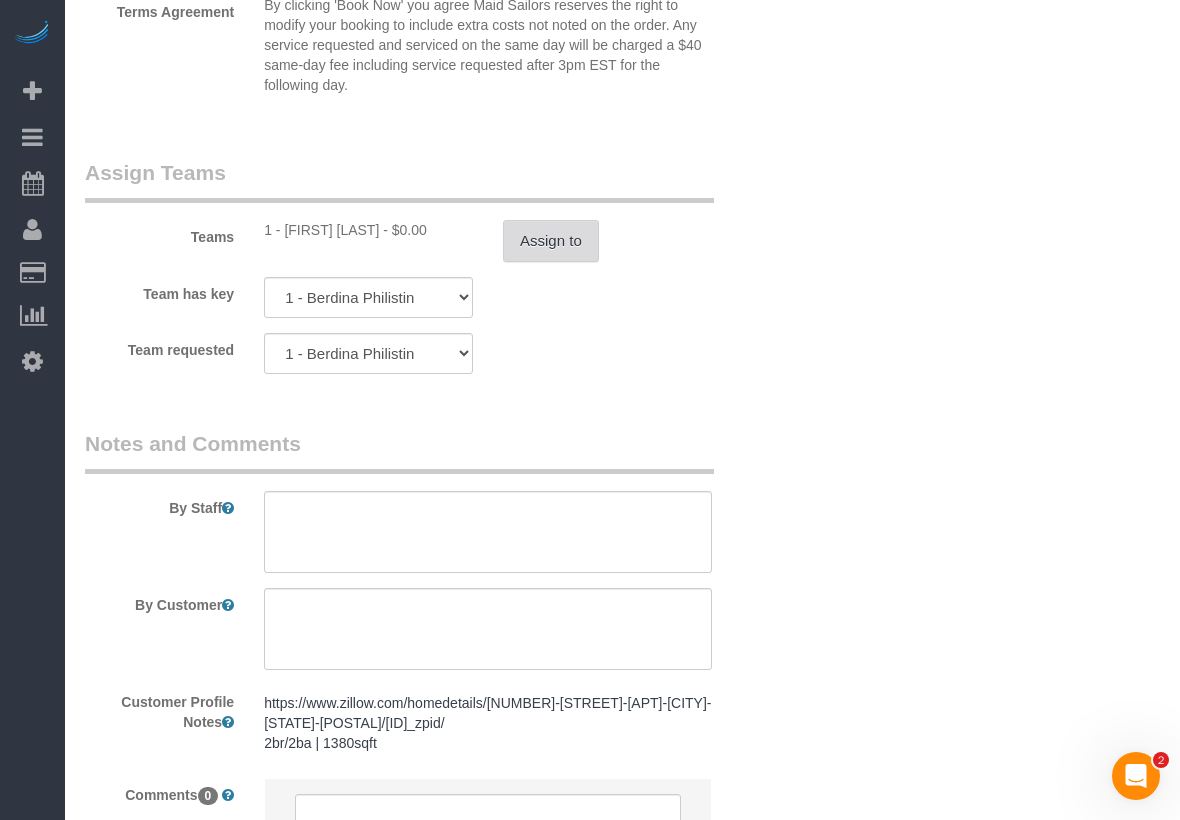 click on "Assign to" at bounding box center [551, 241] 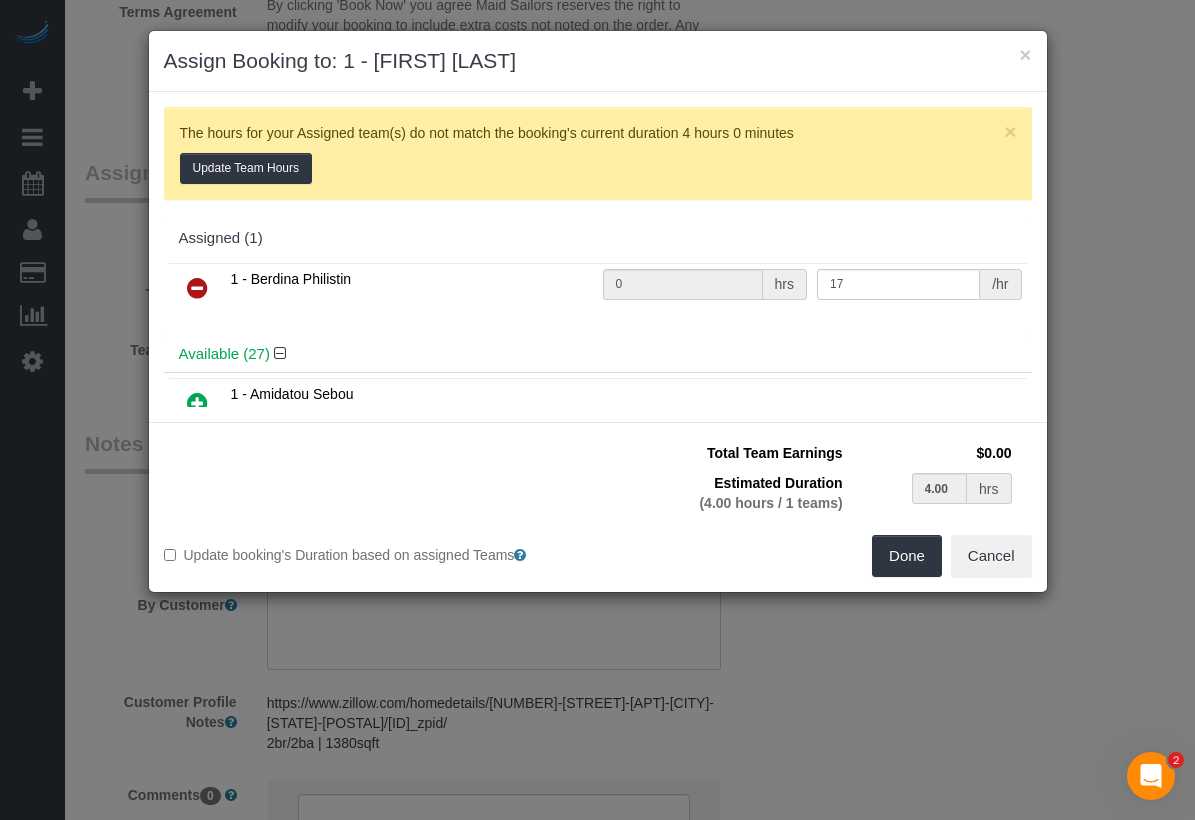 click at bounding box center [197, 288] 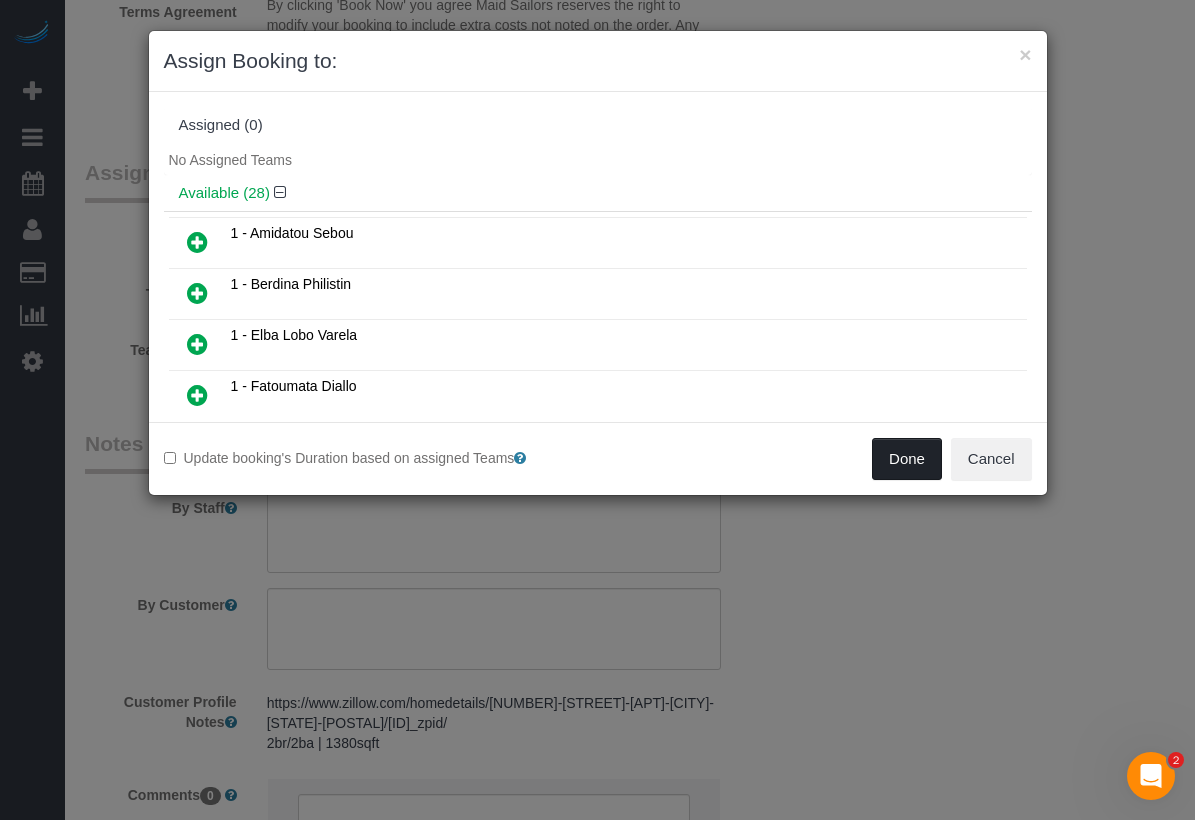 click on "Done" at bounding box center (907, 459) 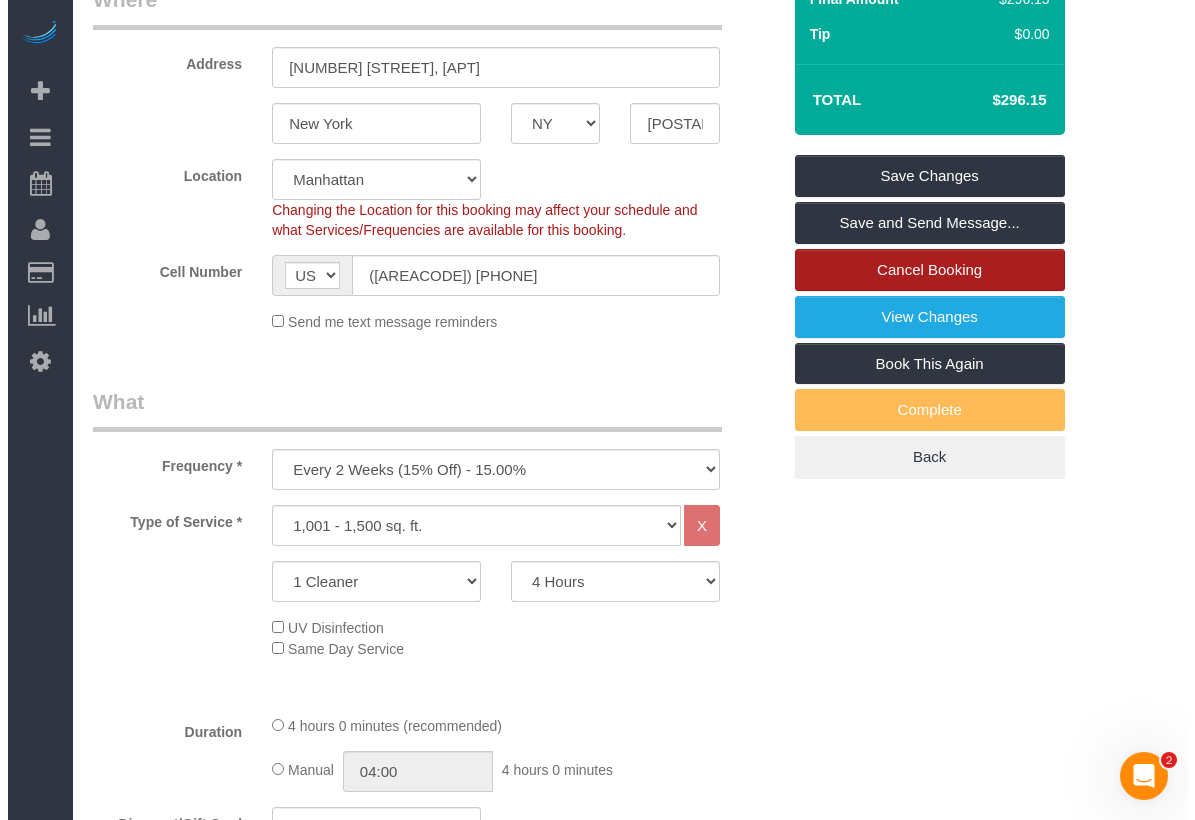 scroll, scrollTop: 0, scrollLeft: 0, axis: both 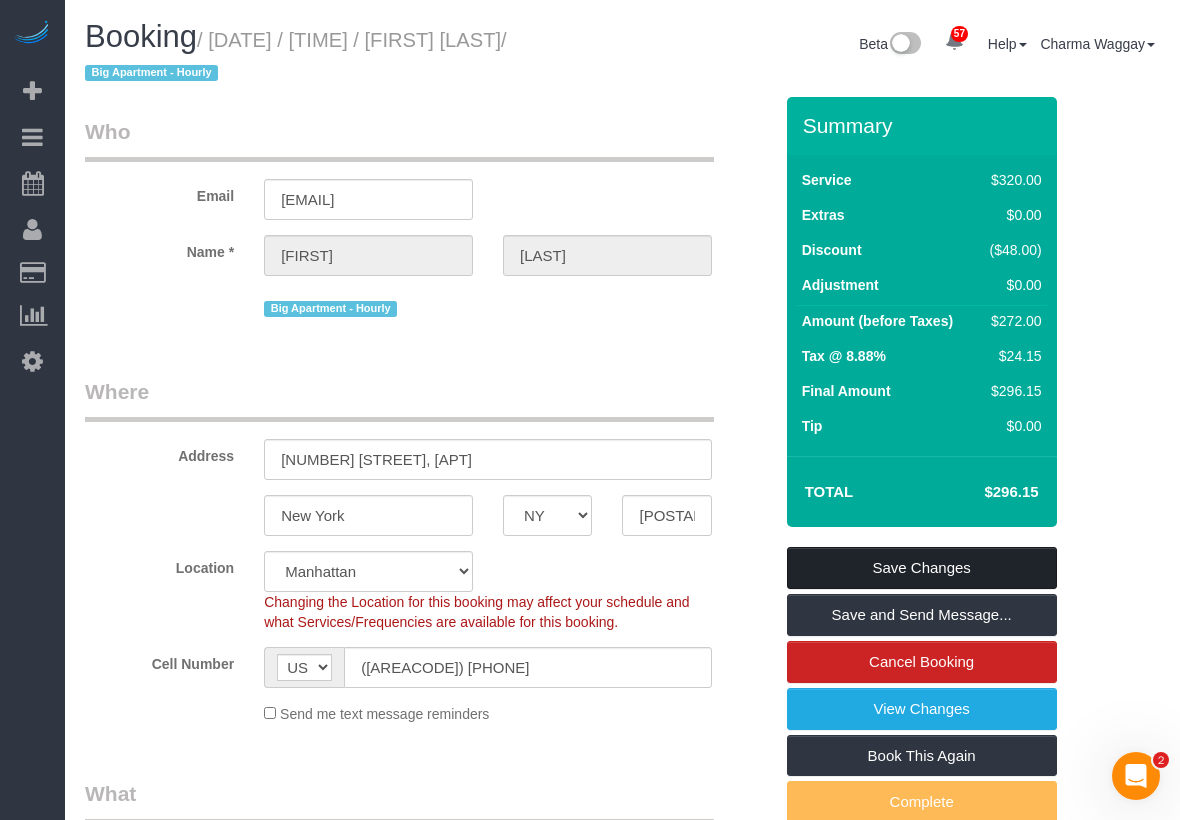 click on "Save Changes" at bounding box center [922, 568] 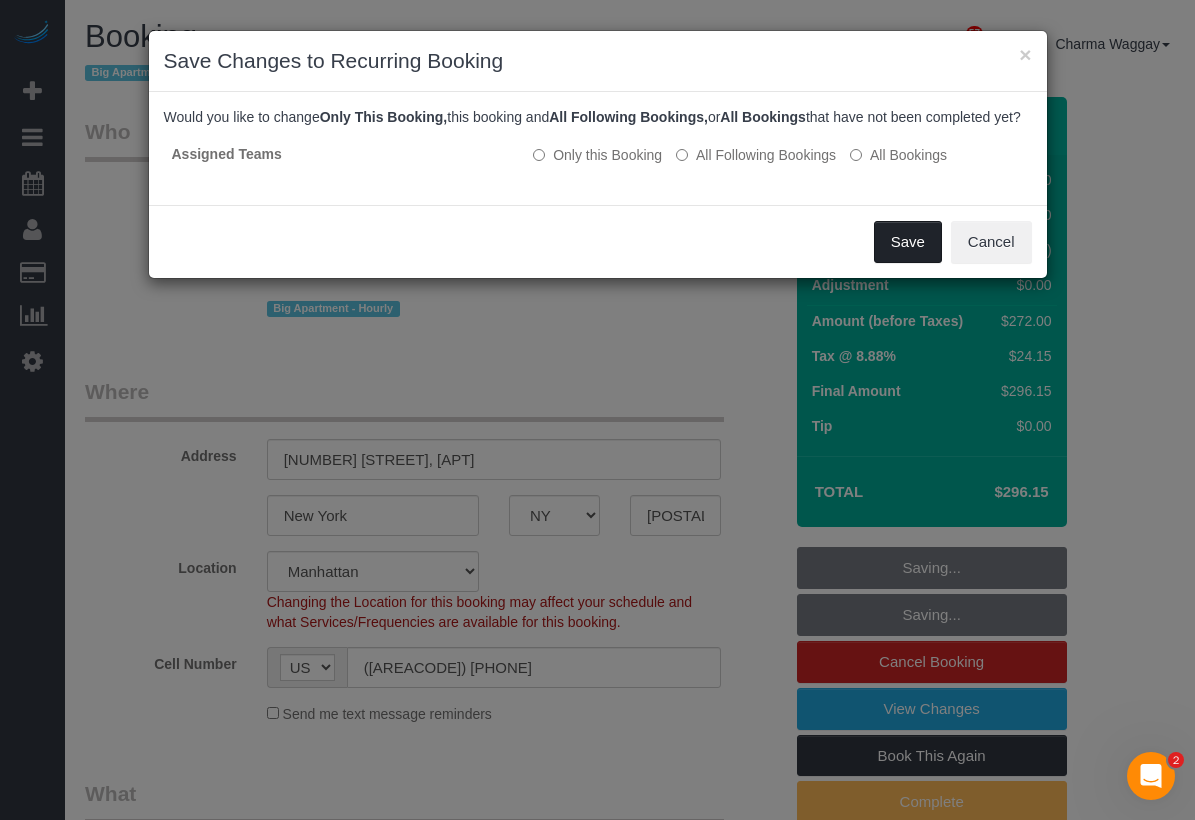 click on "Save" at bounding box center [908, 242] 